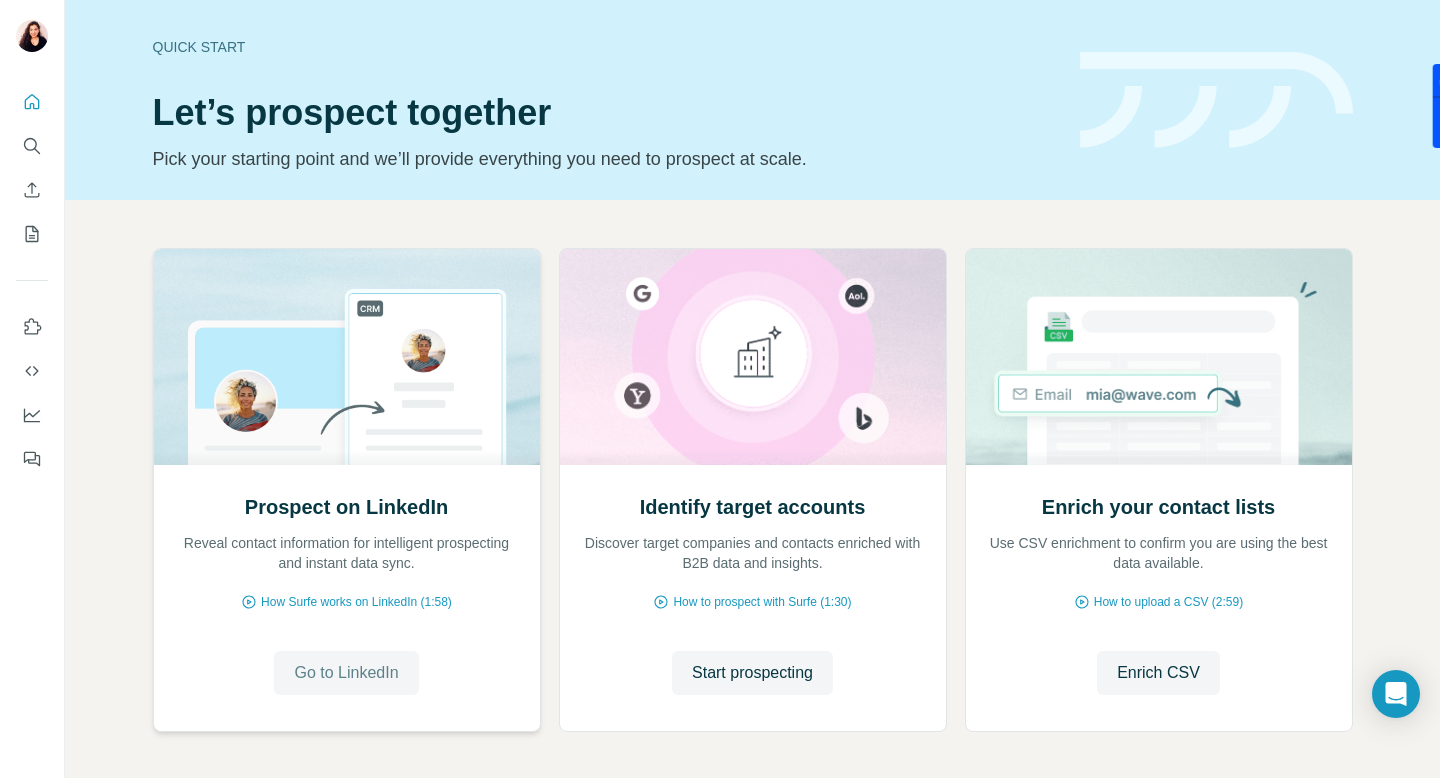 scroll, scrollTop: 0, scrollLeft: 0, axis: both 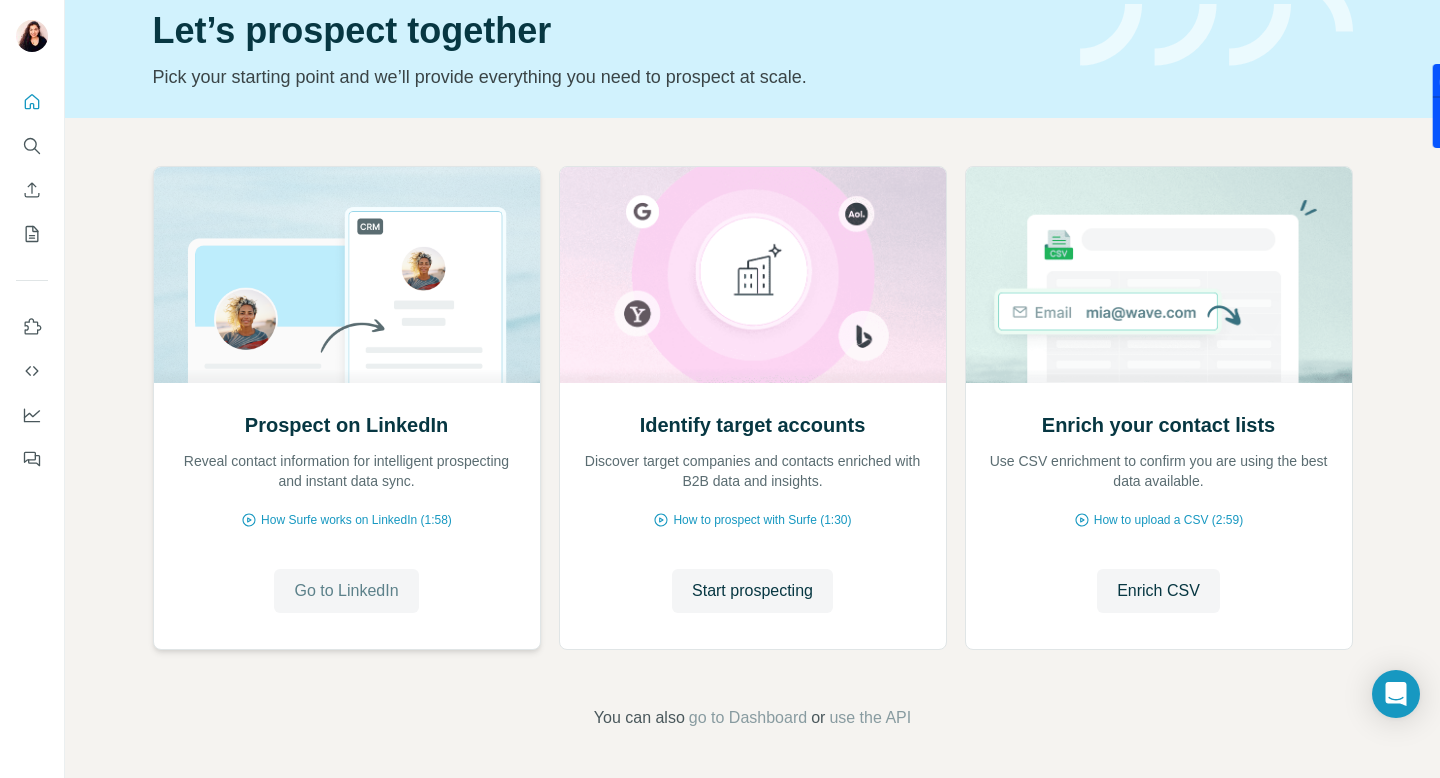 click on "Go to LinkedIn" at bounding box center [346, 591] 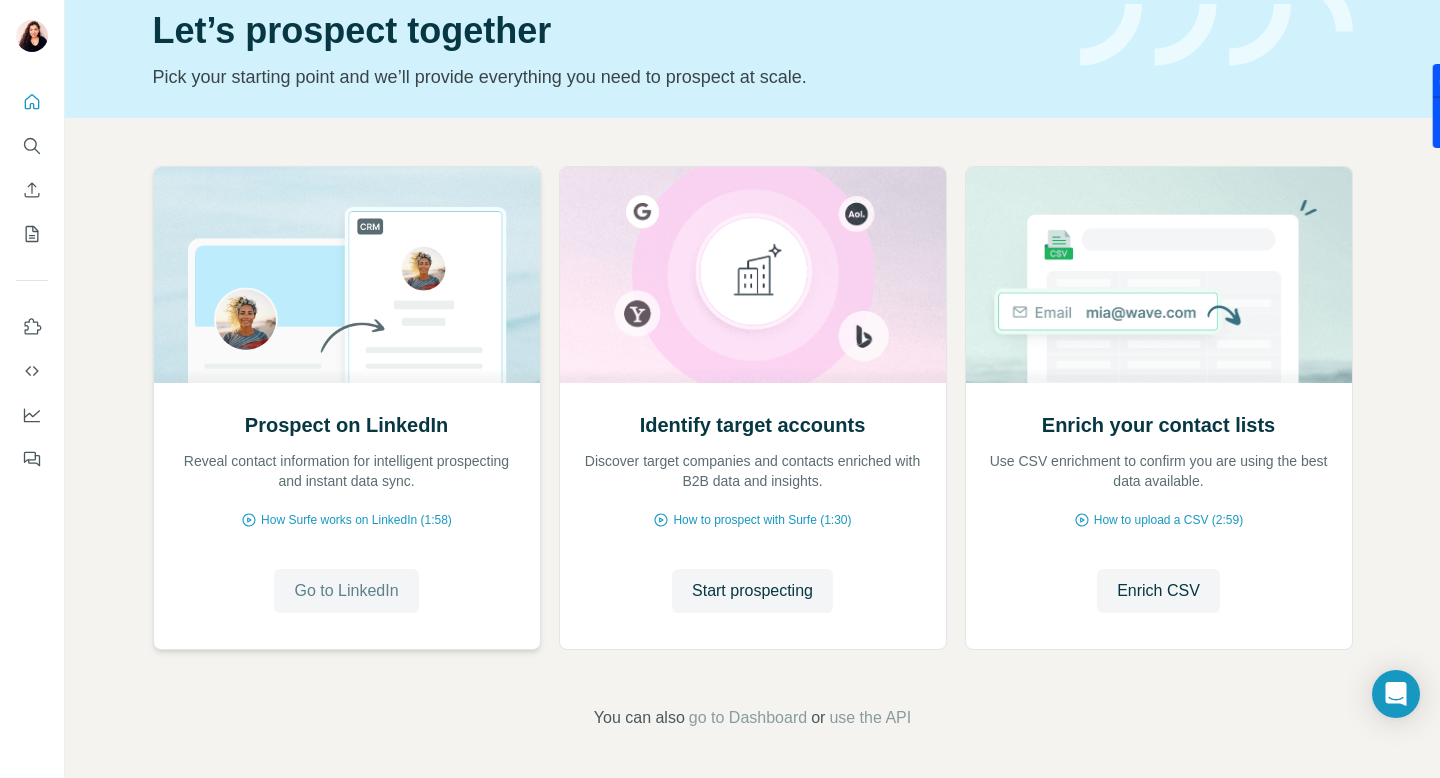 click on "Go to LinkedIn" at bounding box center (346, 591) 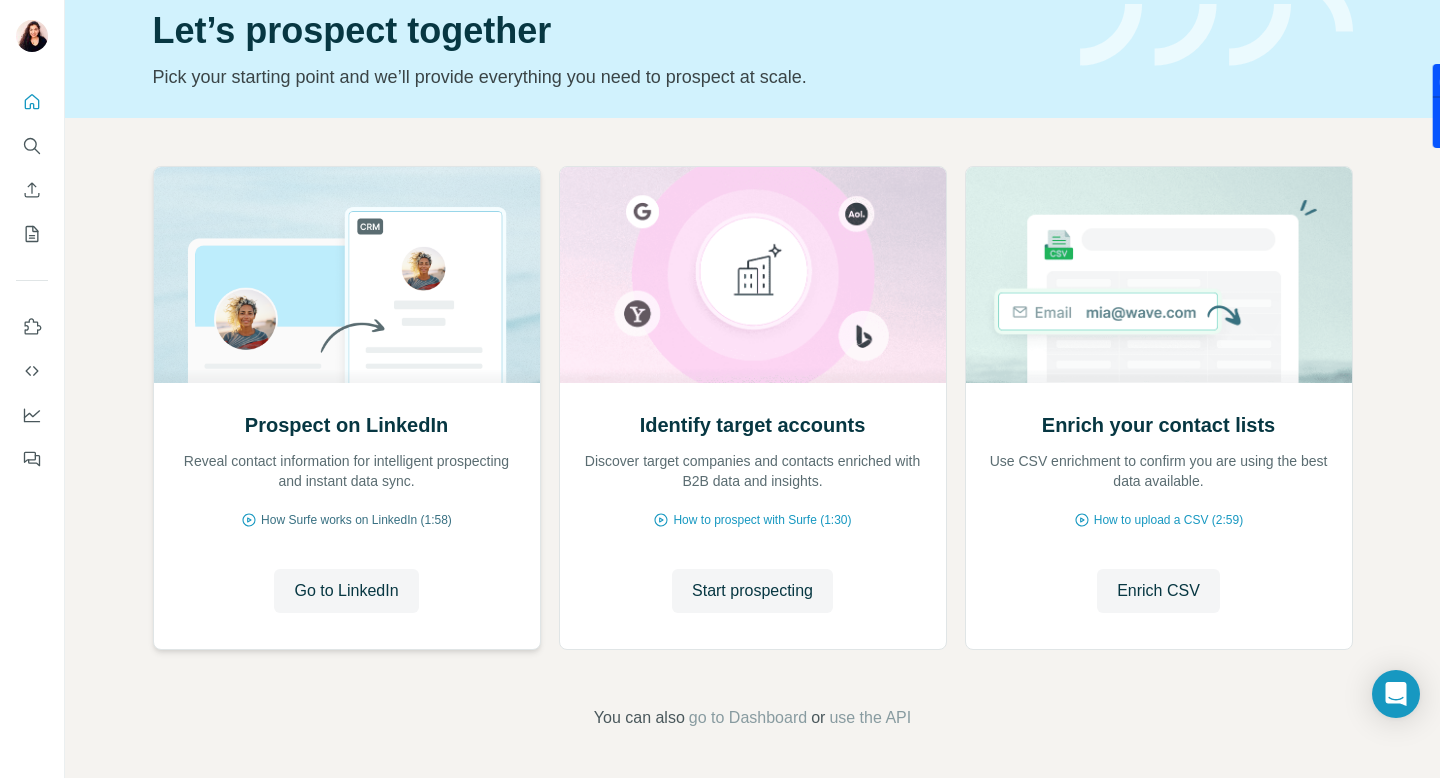 click on "How Surfe works on LinkedIn (1:58)" at bounding box center (356, 520) 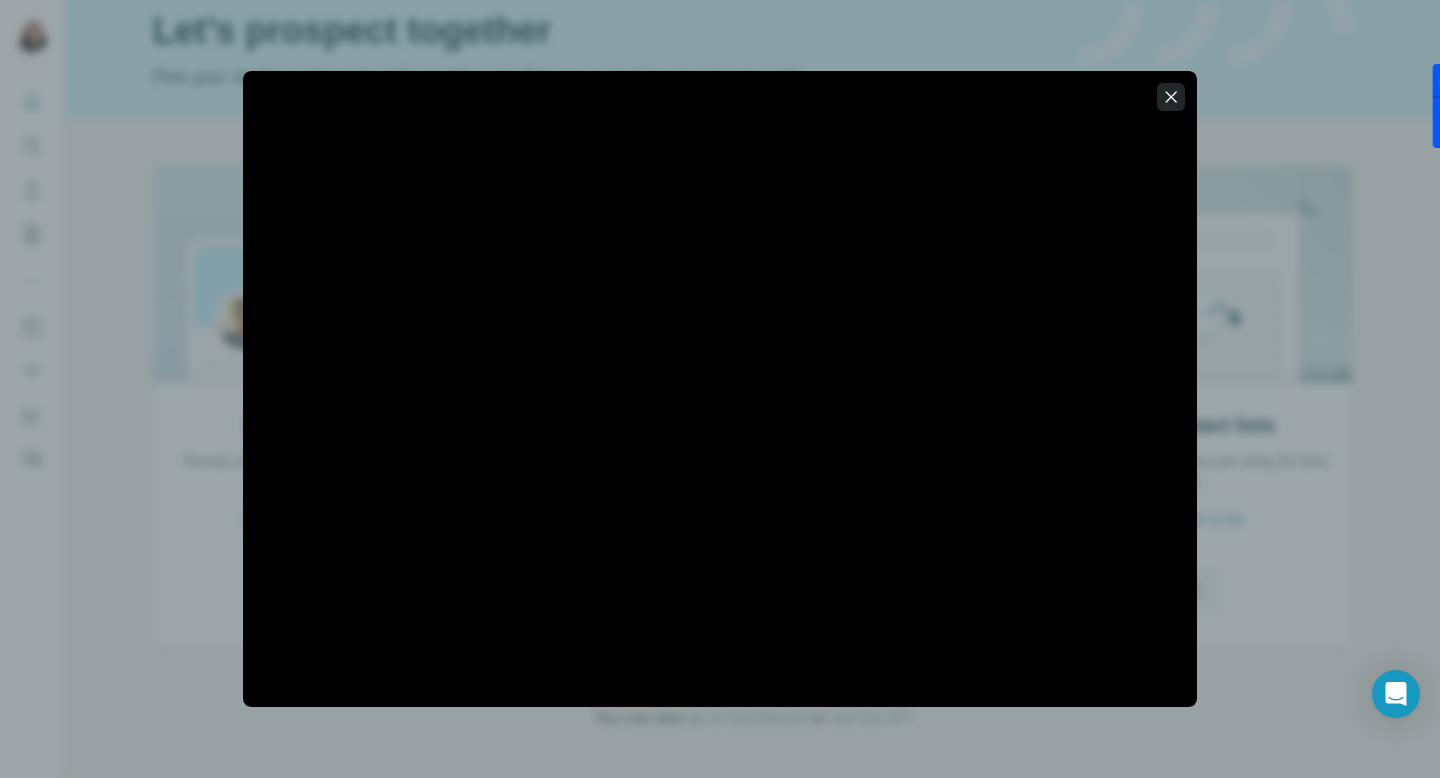 click 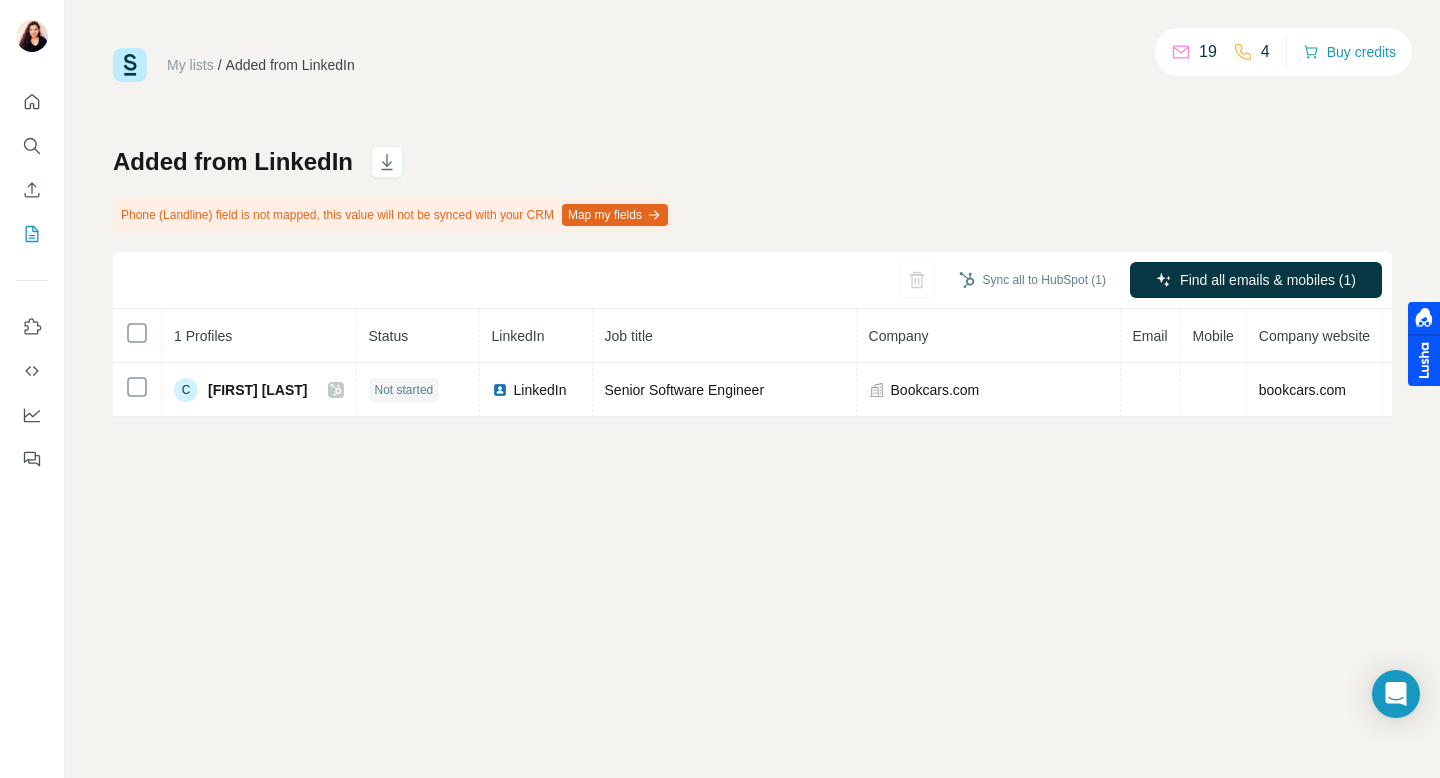 scroll, scrollTop: 0, scrollLeft: 0, axis: both 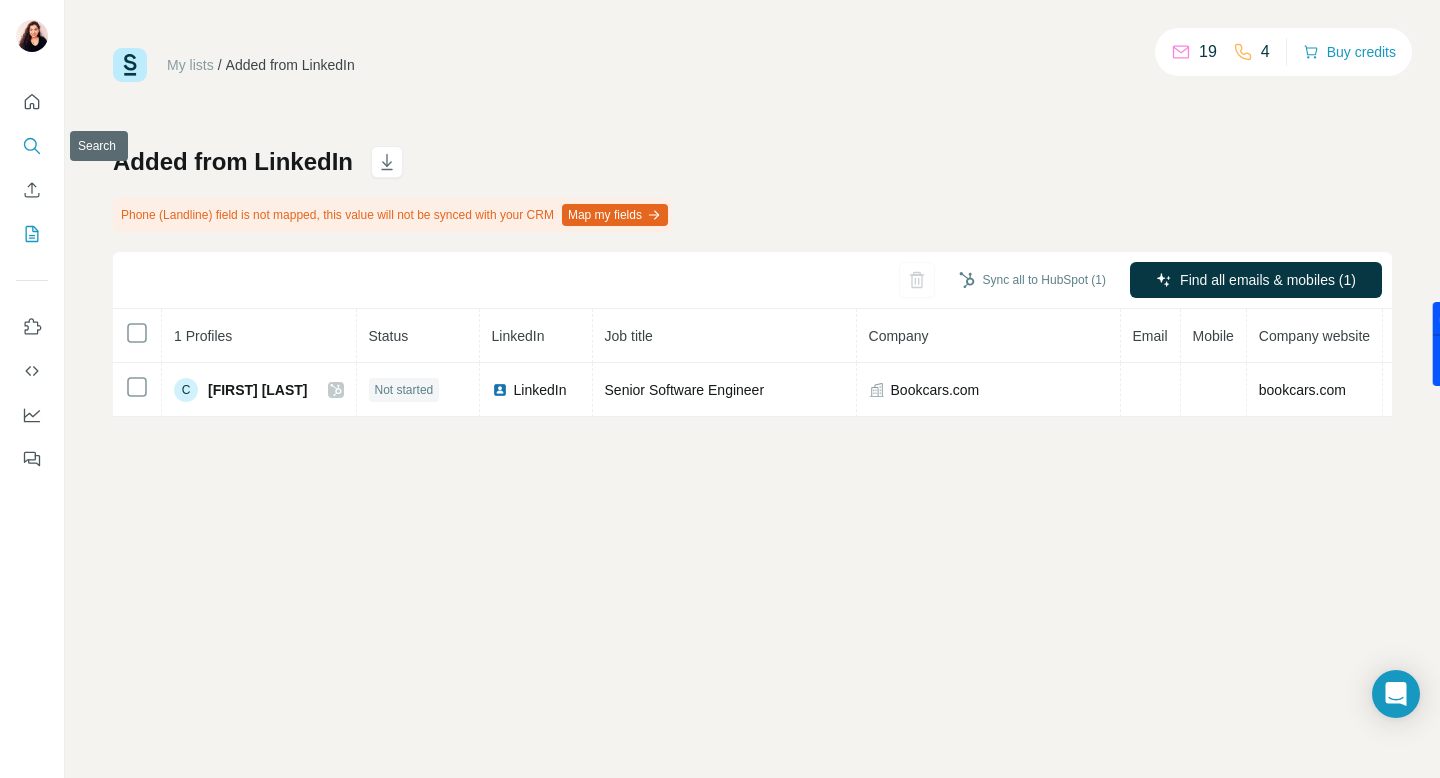 click 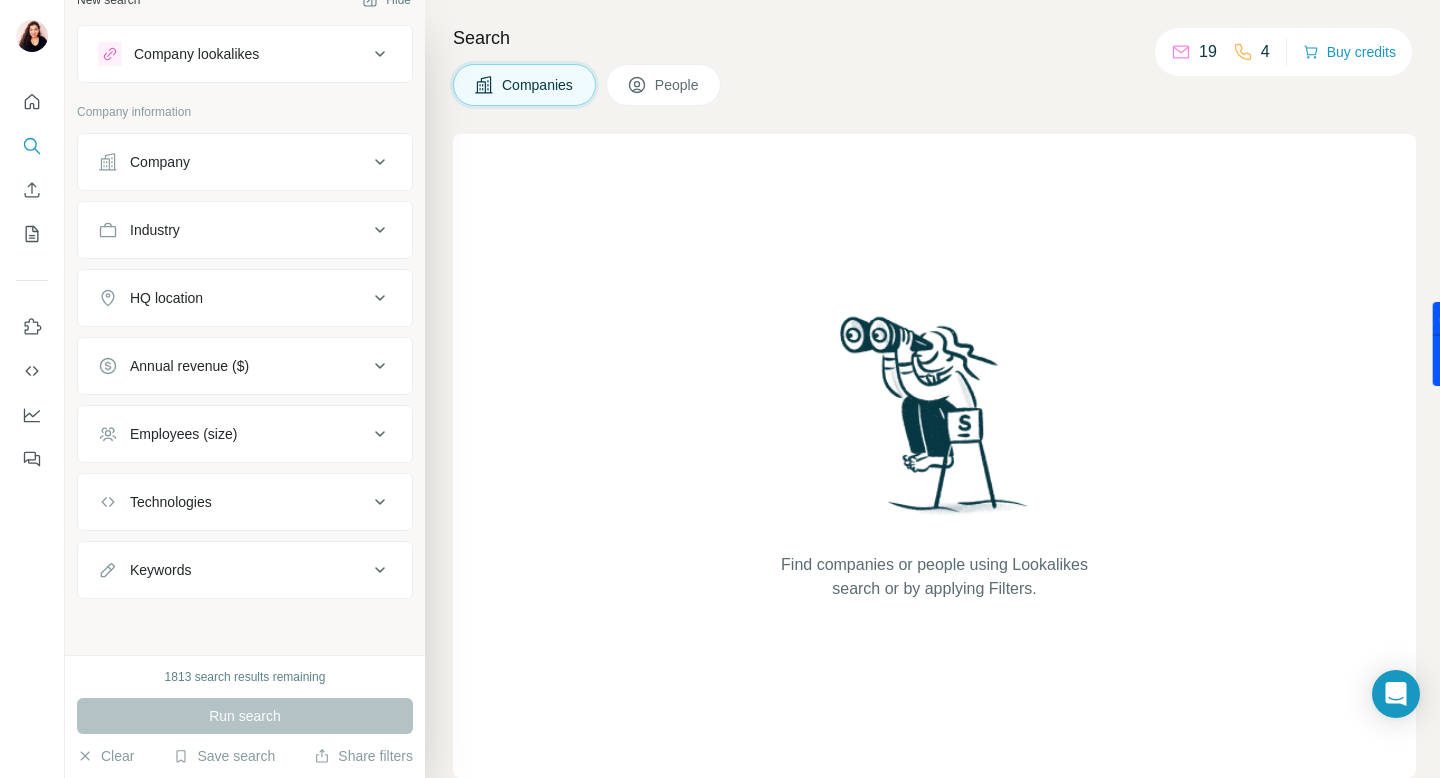scroll, scrollTop: 0, scrollLeft: 0, axis: both 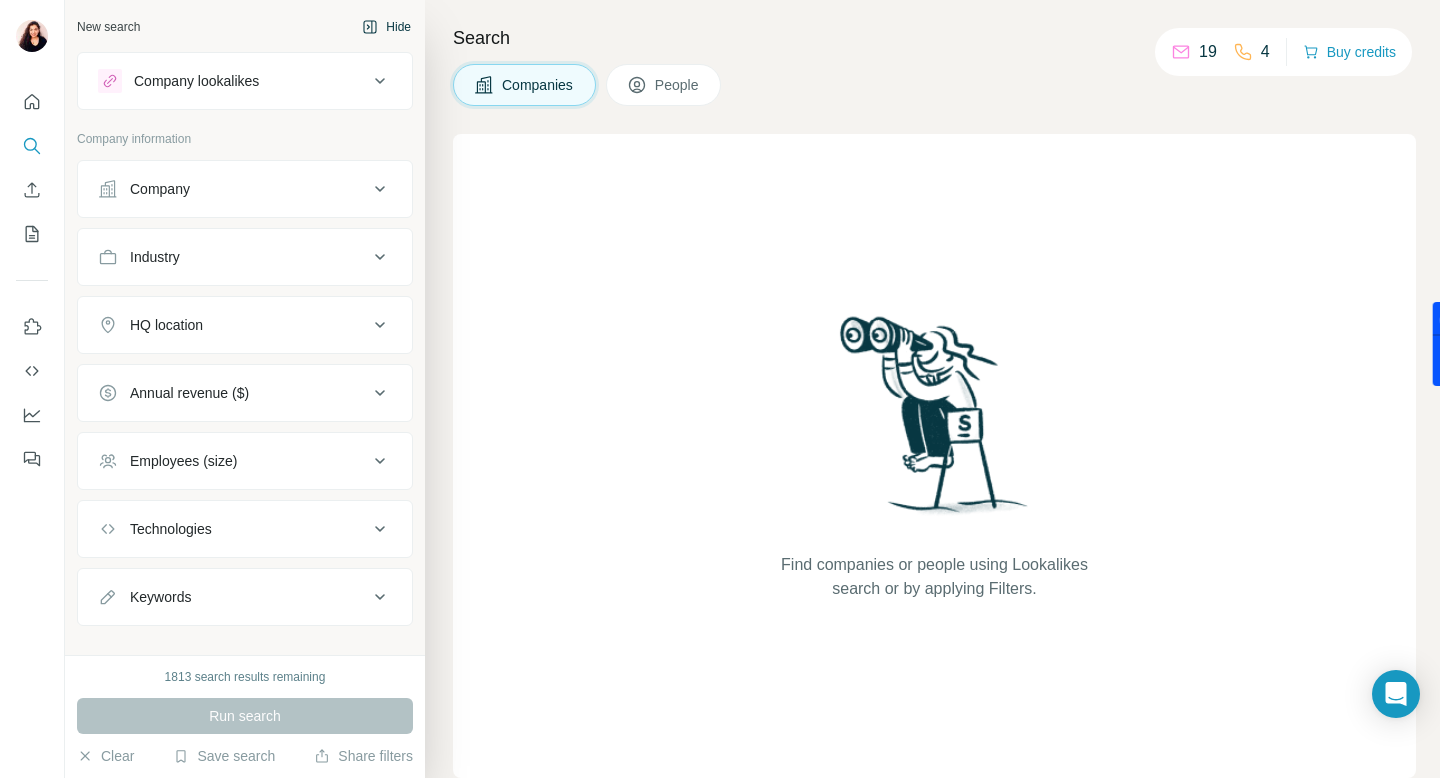 click on "Hide" at bounding box center [386, 27] 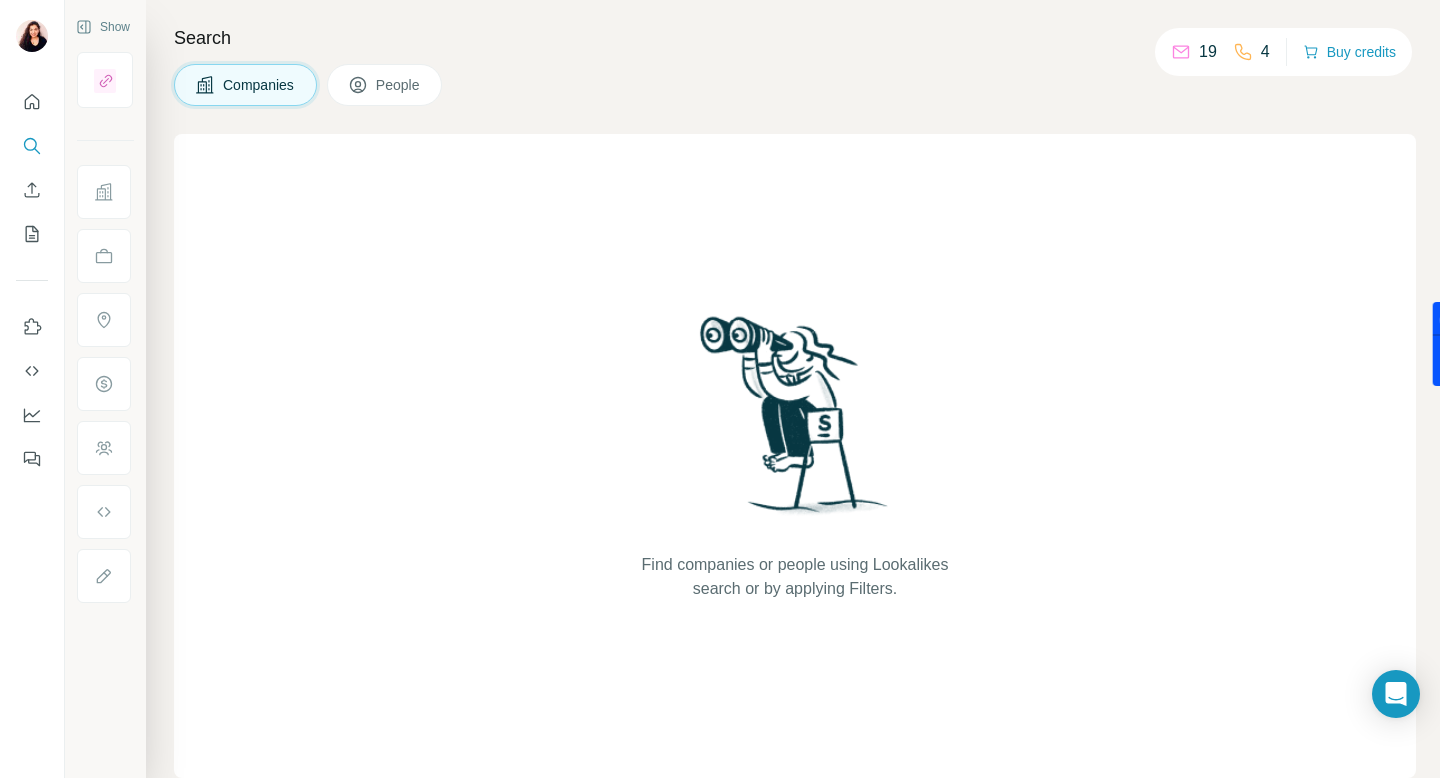 click on "People" at bounding box center (385, 85) 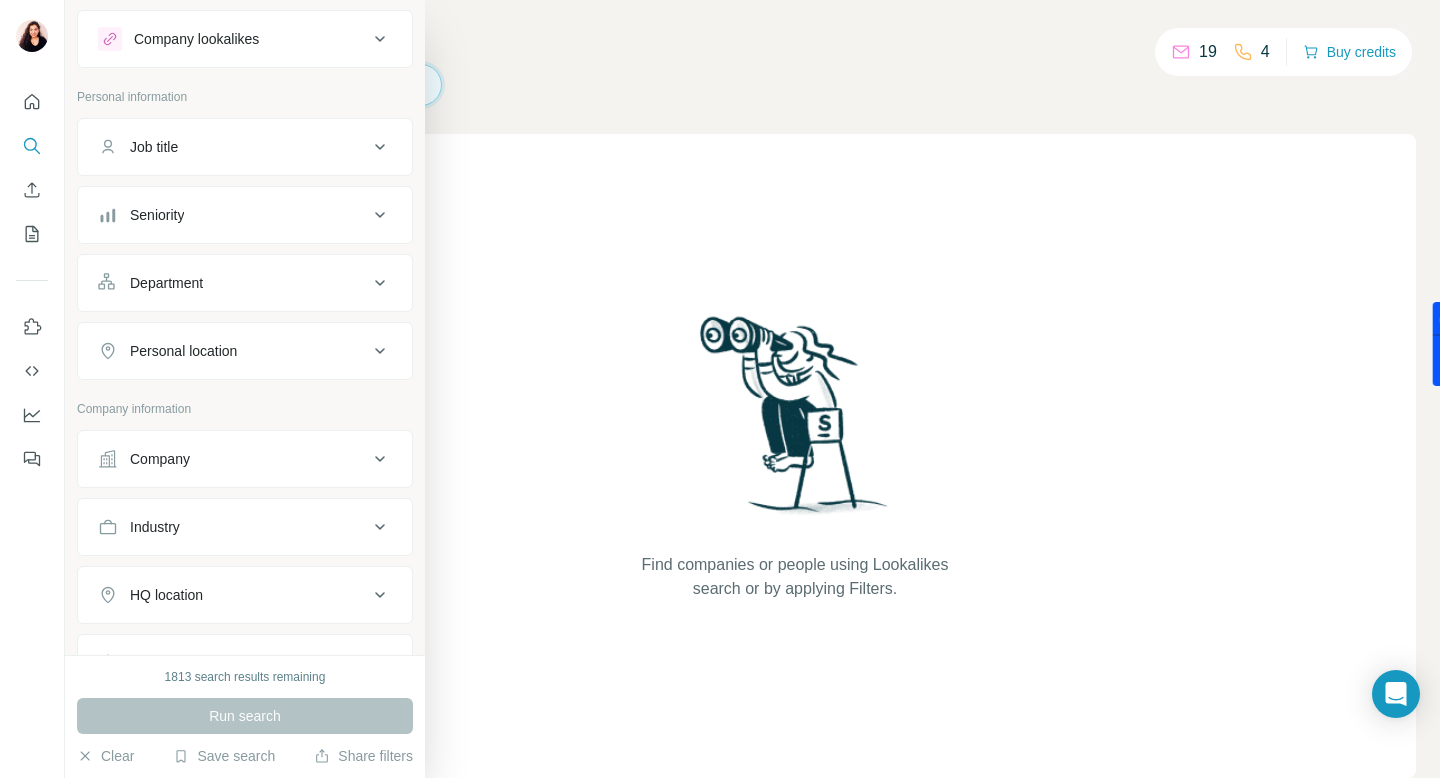 scroll, scrollTop: 66, scrollLeft: 0, axis: vertical 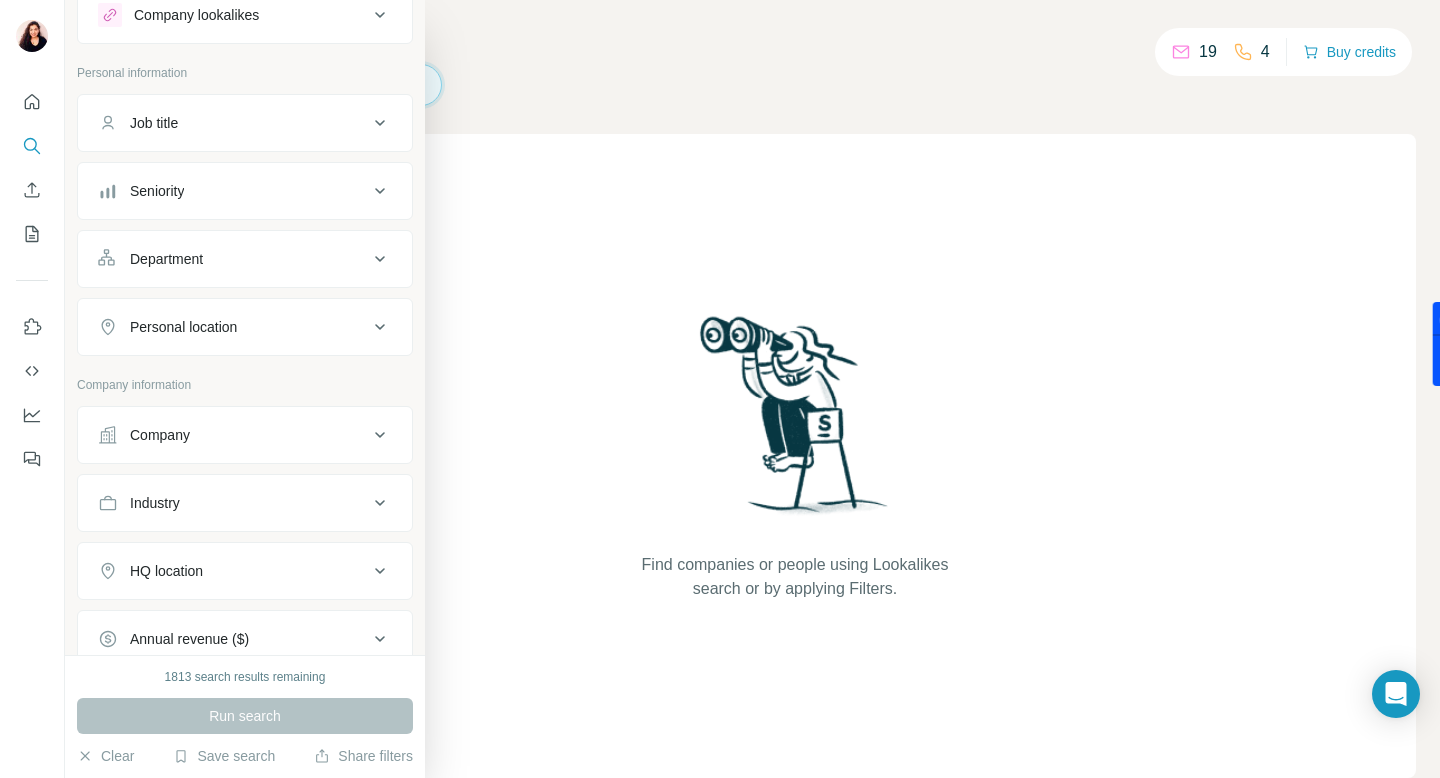 click on "Company" at bounding box center (233, 435) 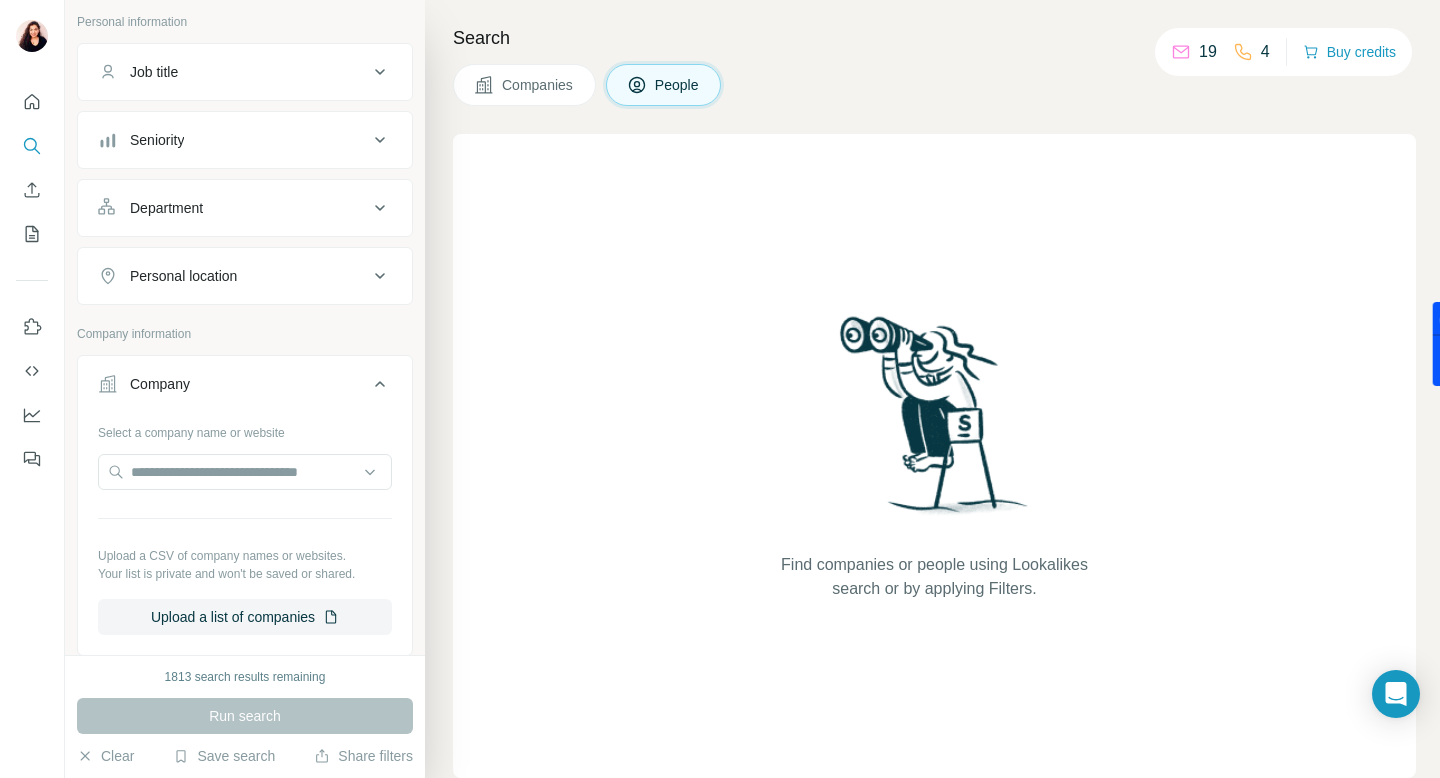 scroll, scrollTop: 133, scrollLeft: 0, axis: vertical 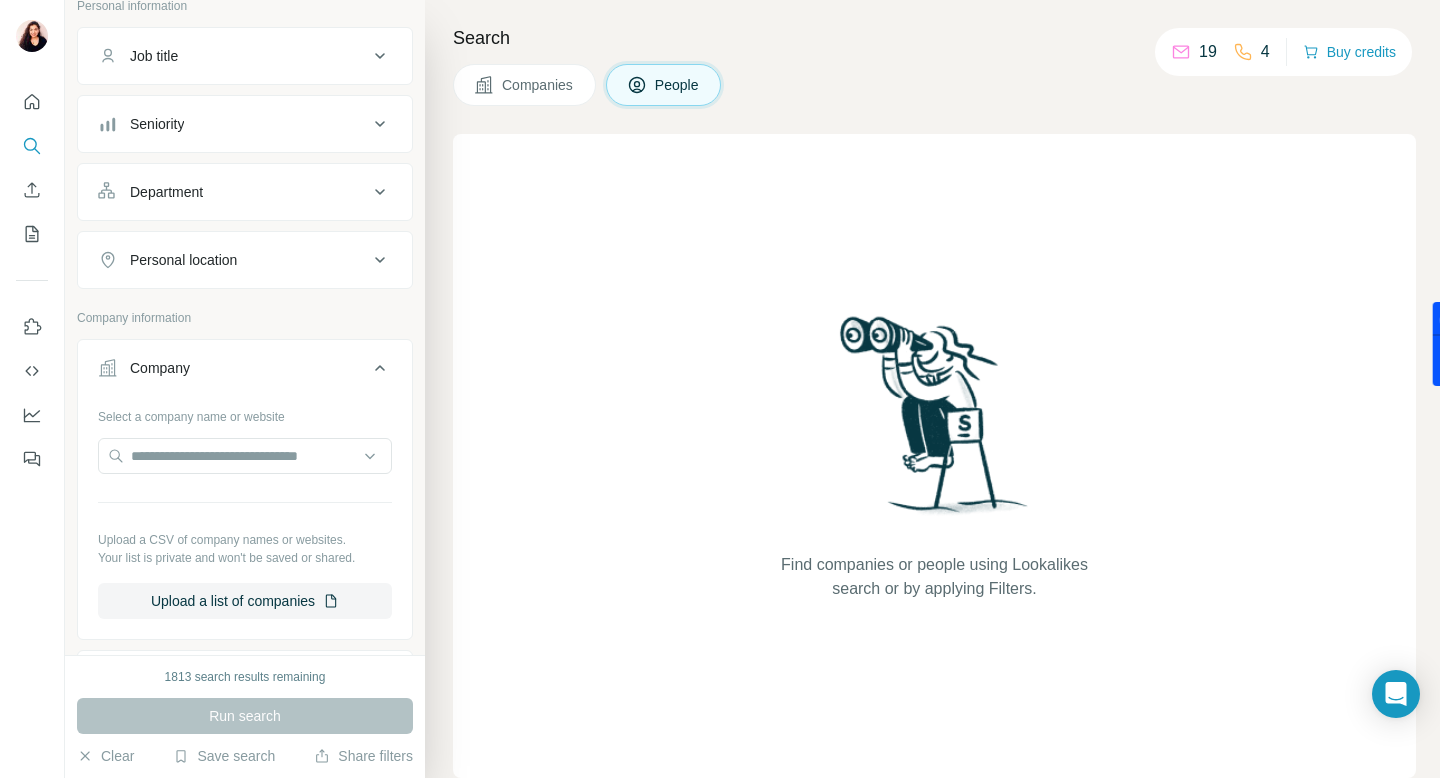 click on "Select a company name or website Upload a CSV of company names or websites. Your list is private and won't be saved or shared. Upload a list of companies" at bounding box center (245, 509) 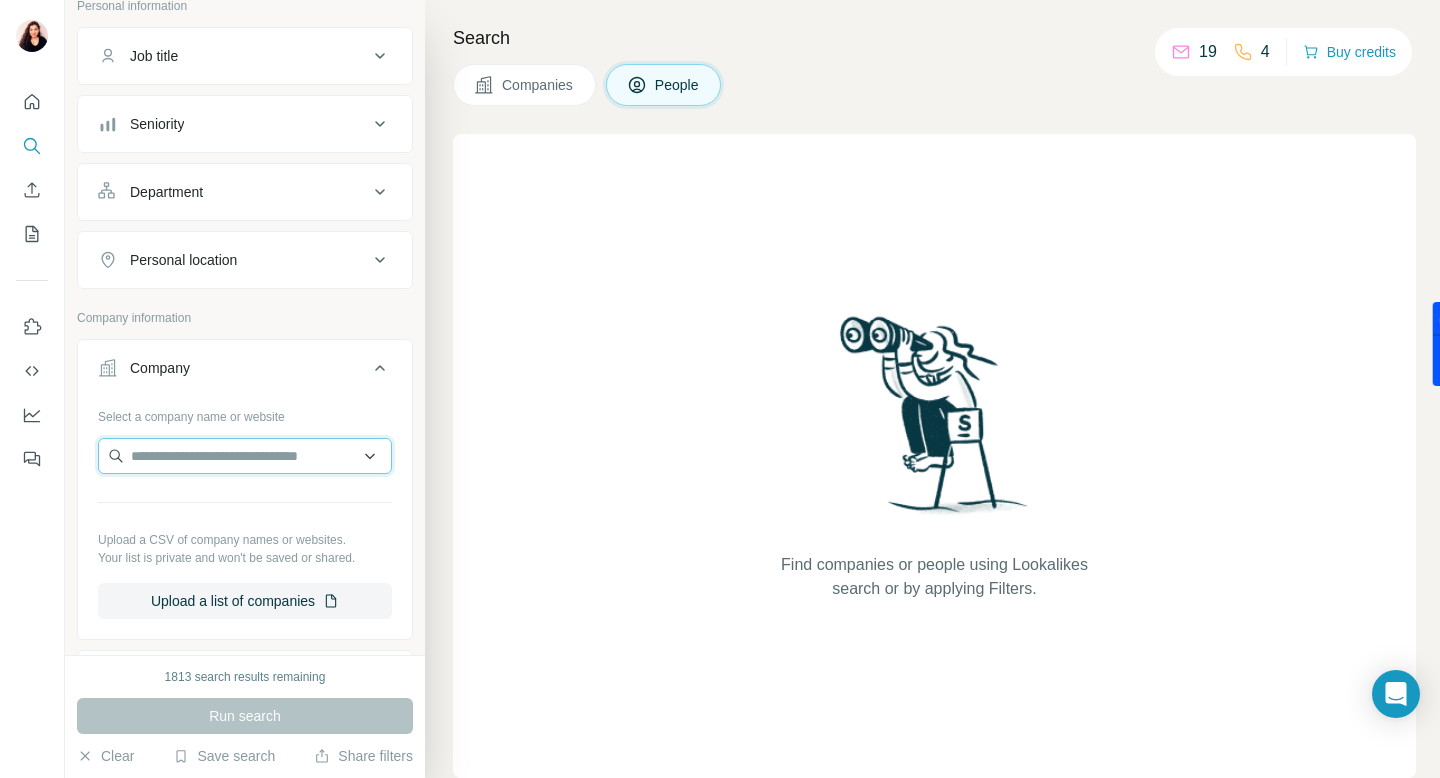 click at bounding box center (245, 456) 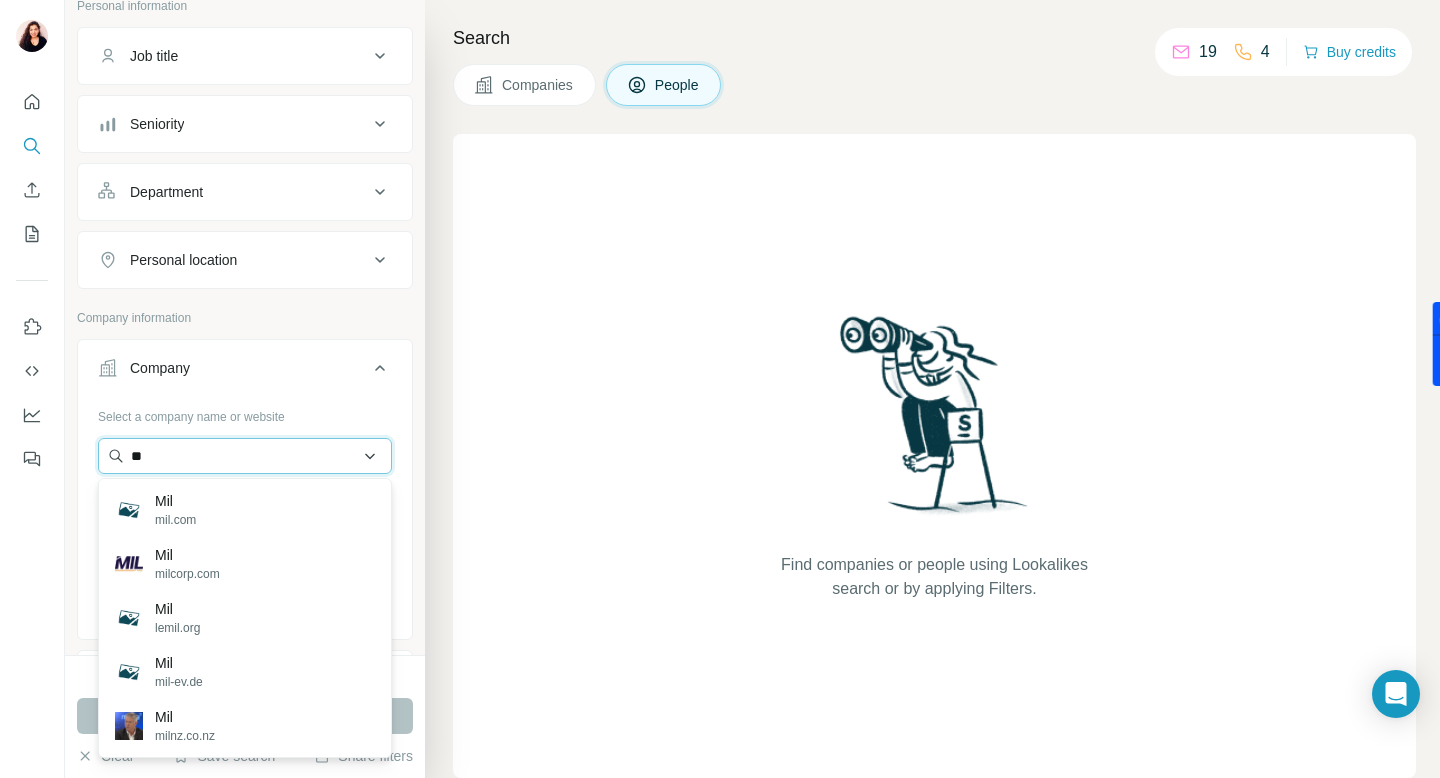 type on "*" 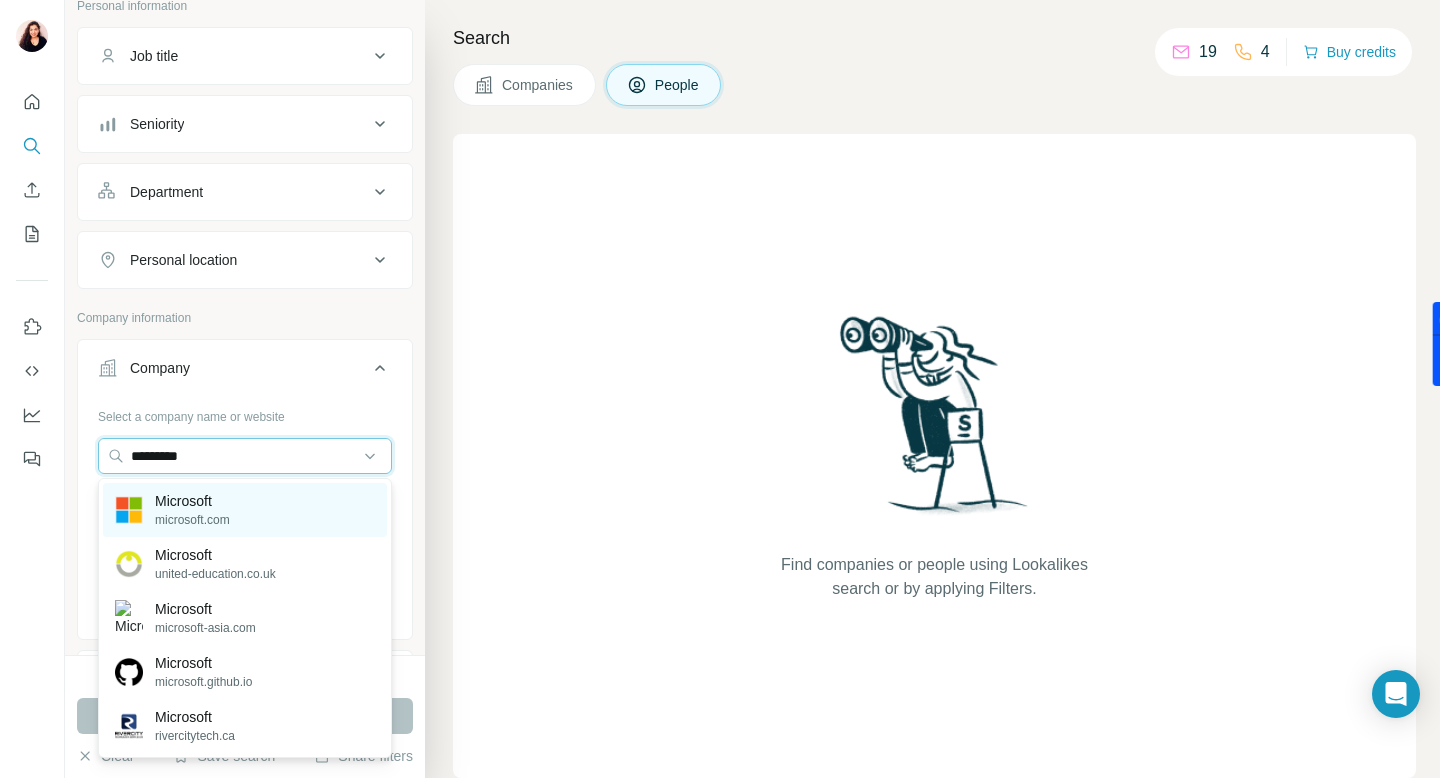type on "*********" 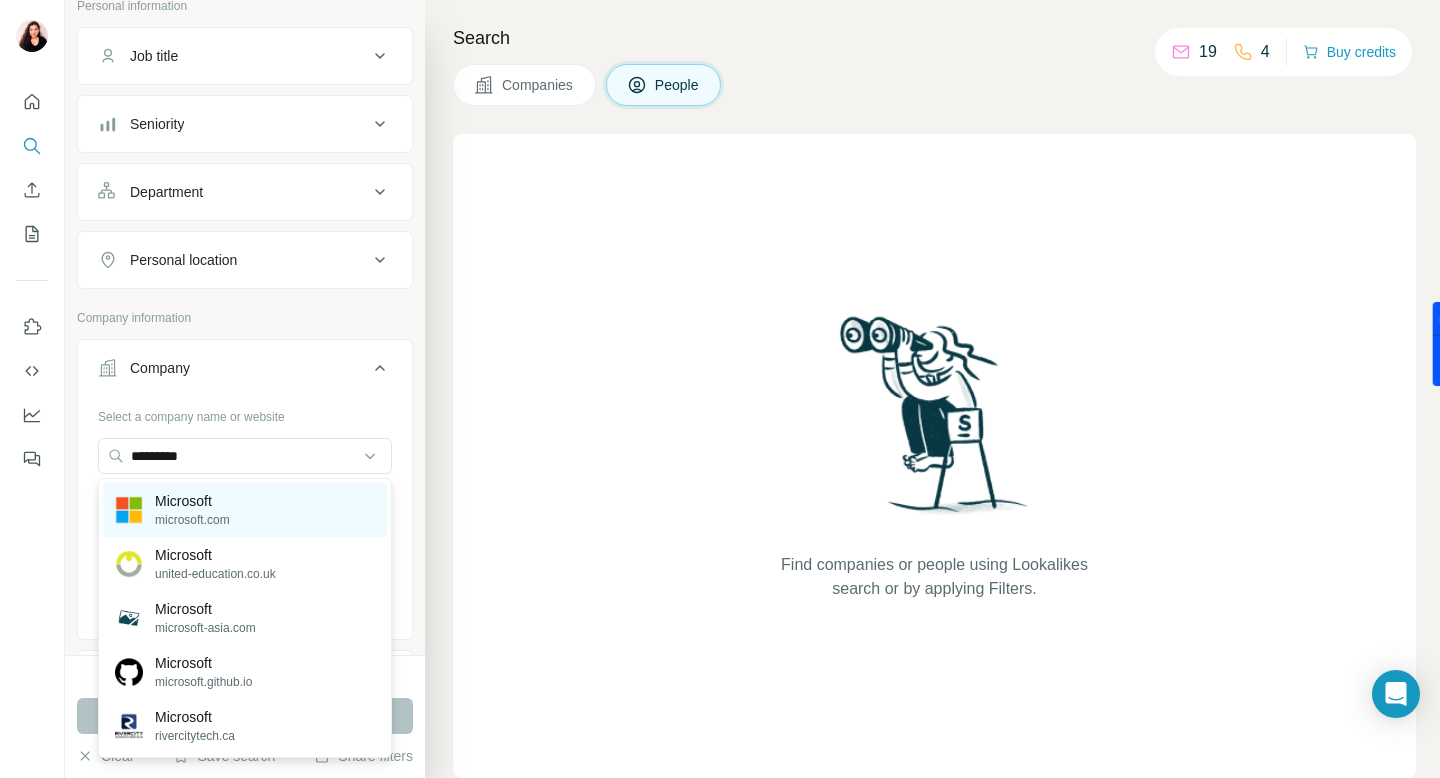 click on "Microsoft microsoft.com" at bounding box center (245, 510) 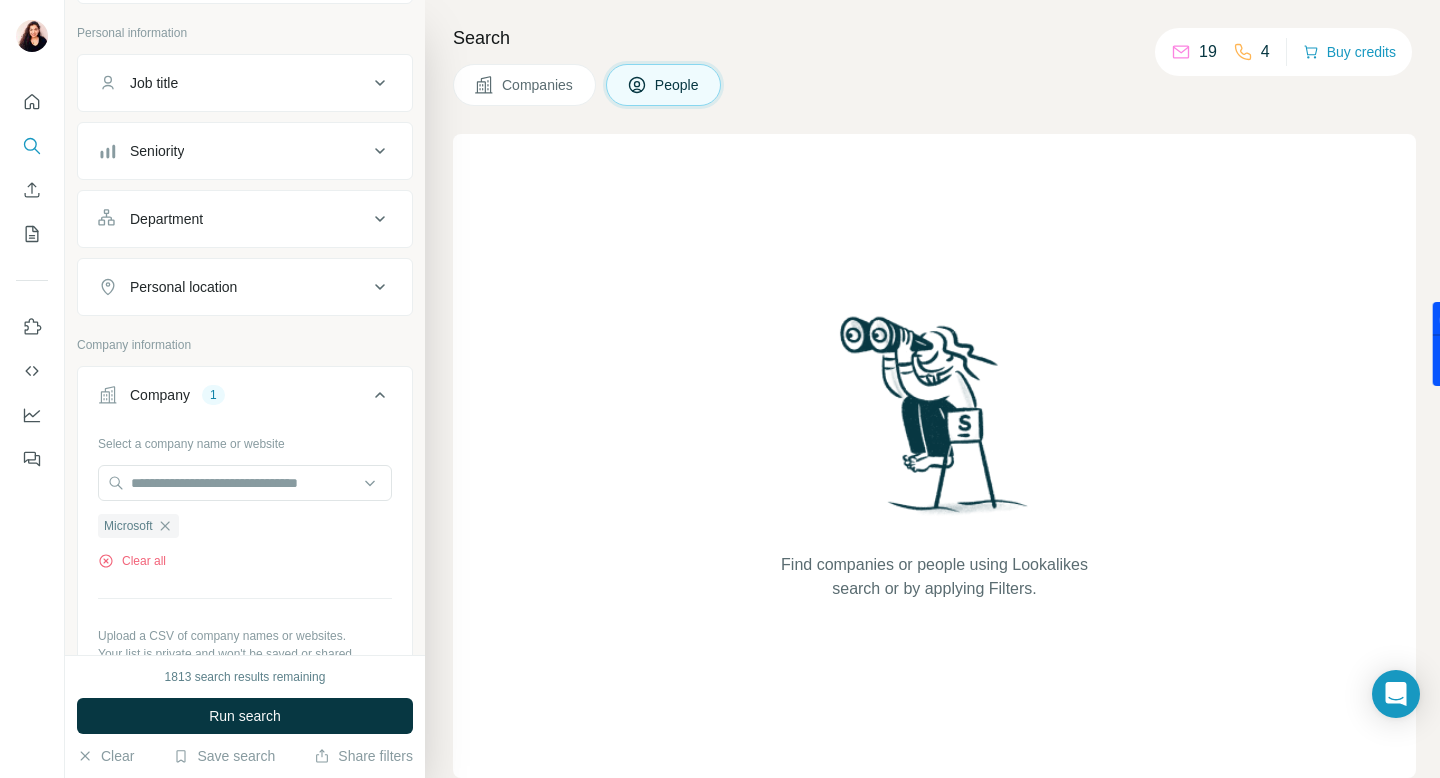 scroll, scrollTop: 72, scrollLeft: 0, axis: vertical 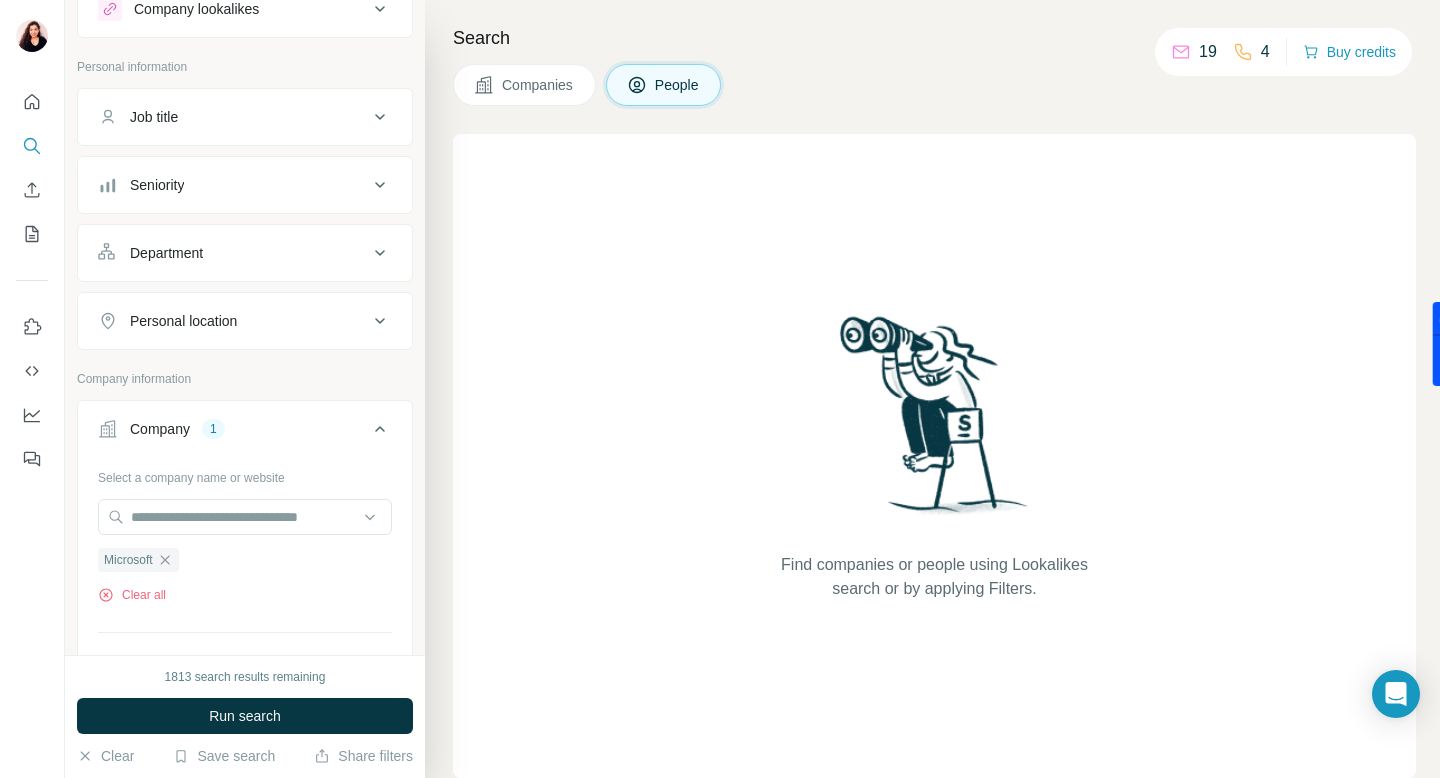 click on "Seniority" at bounding box center (233, 185) 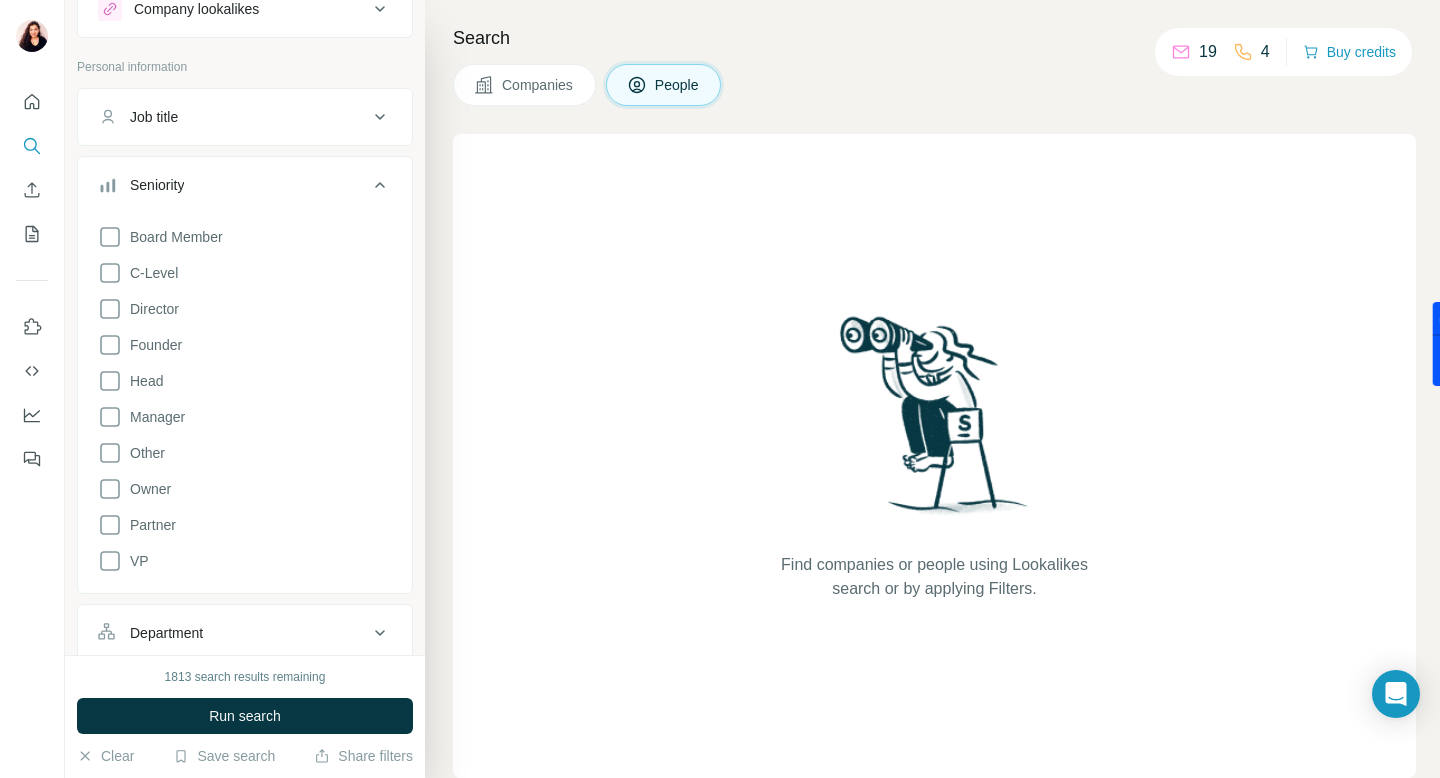 click on "Job title" at bounding box center (233, 117) 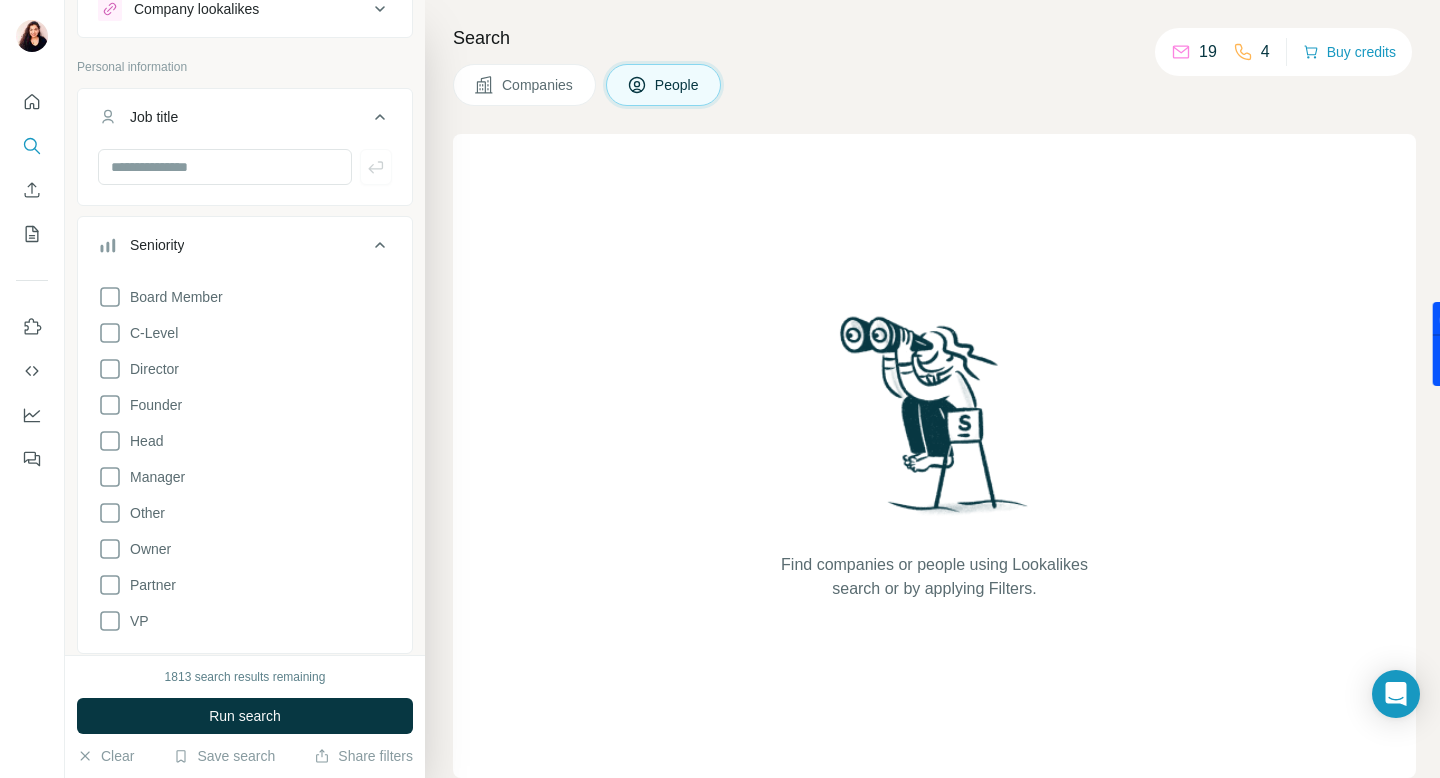 click at bounding box center [245, 175] 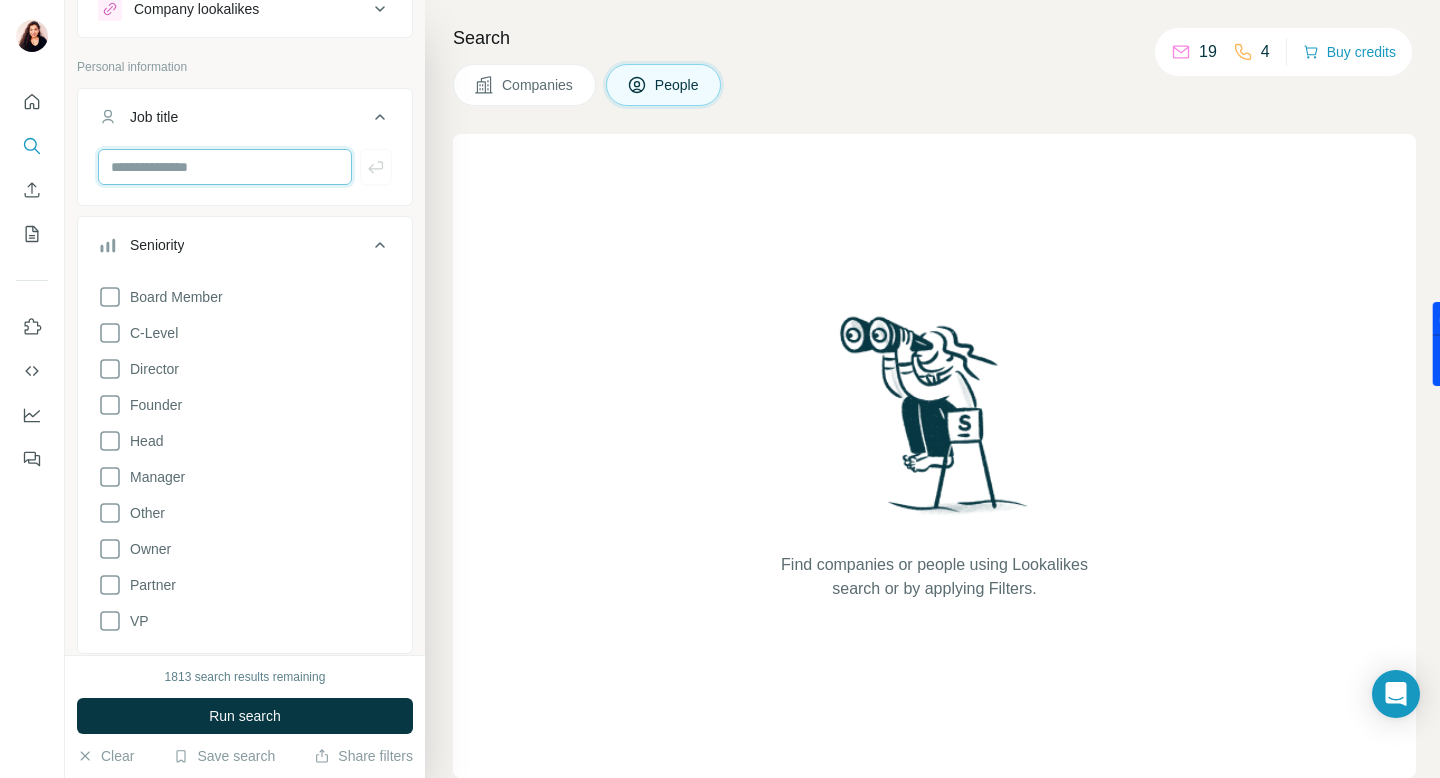 click at bounding box center [225, 167] 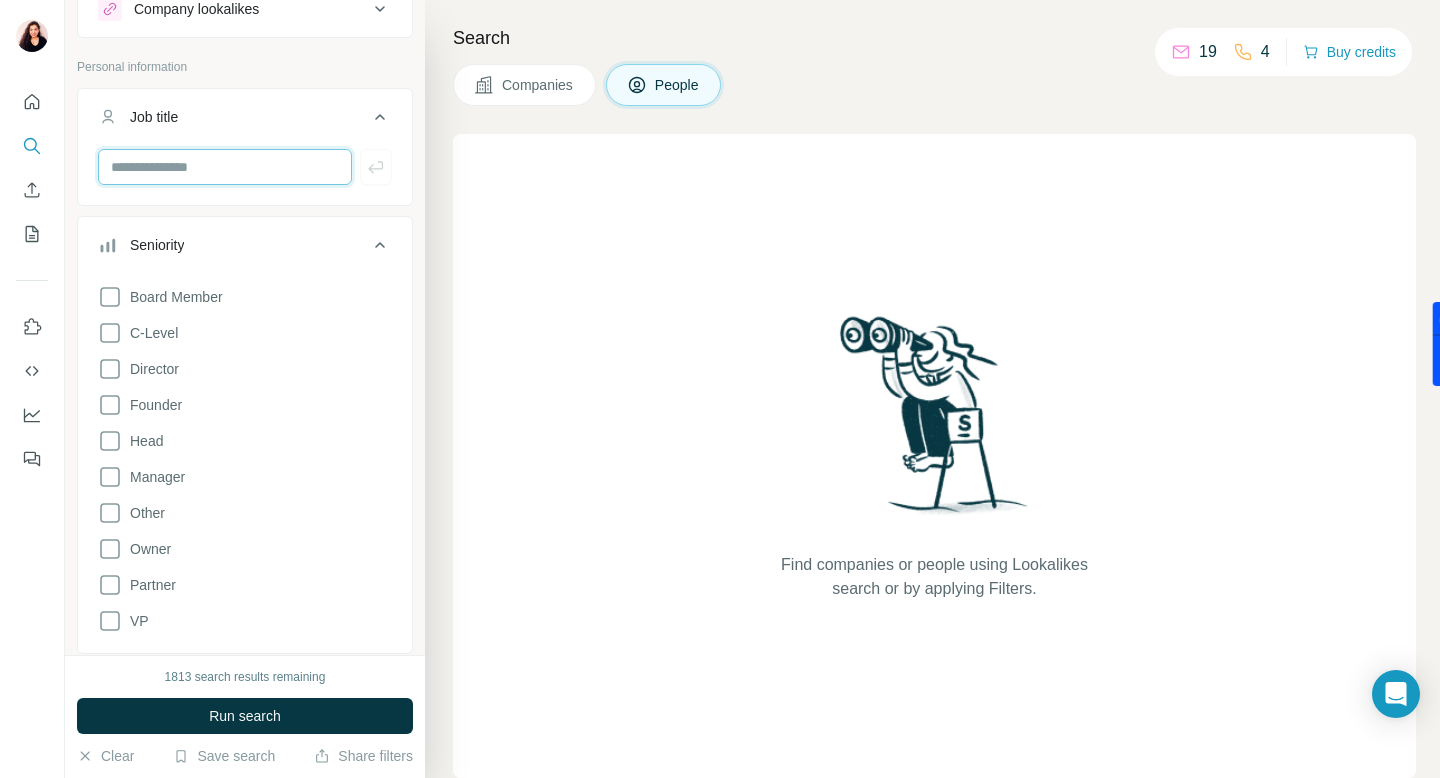 click at bounding box center (225, 167) 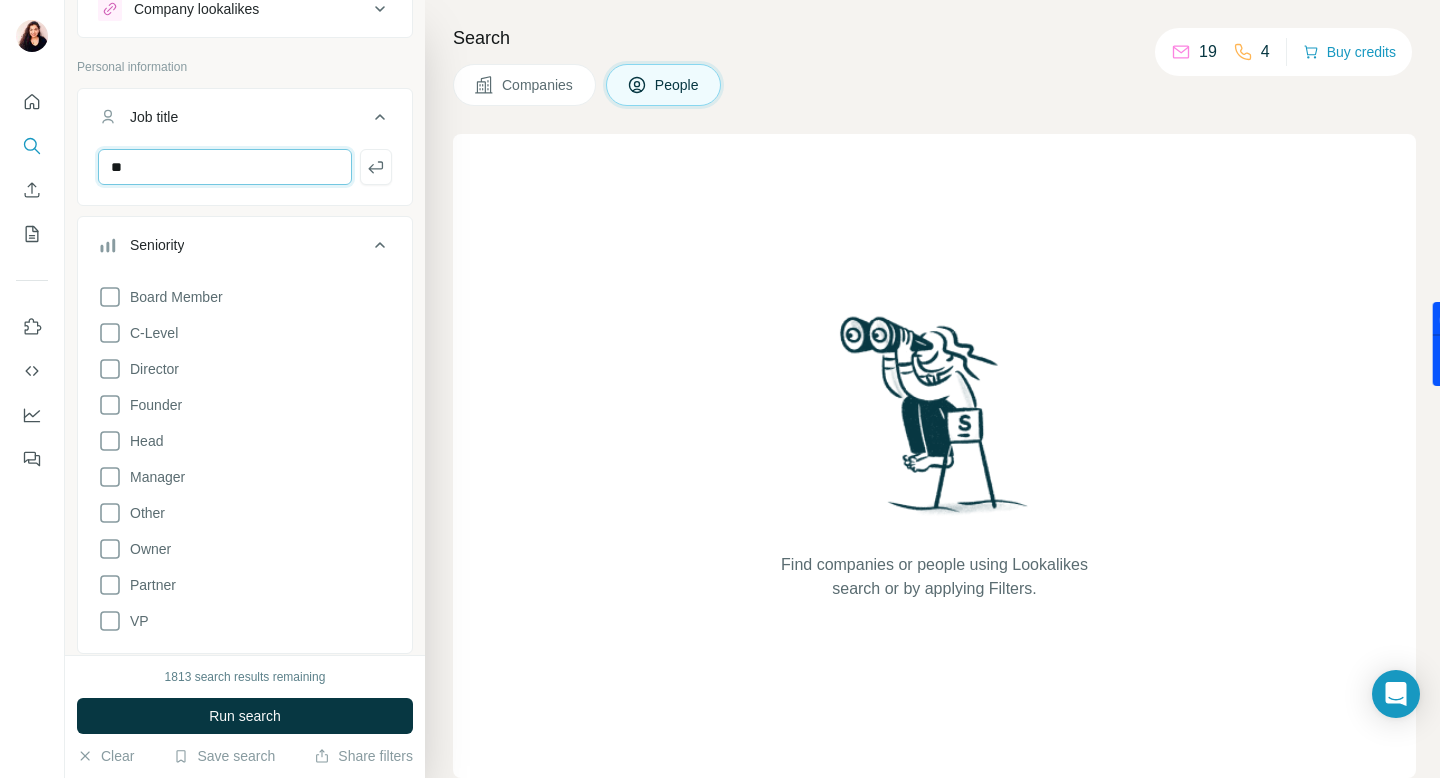 type on "*" 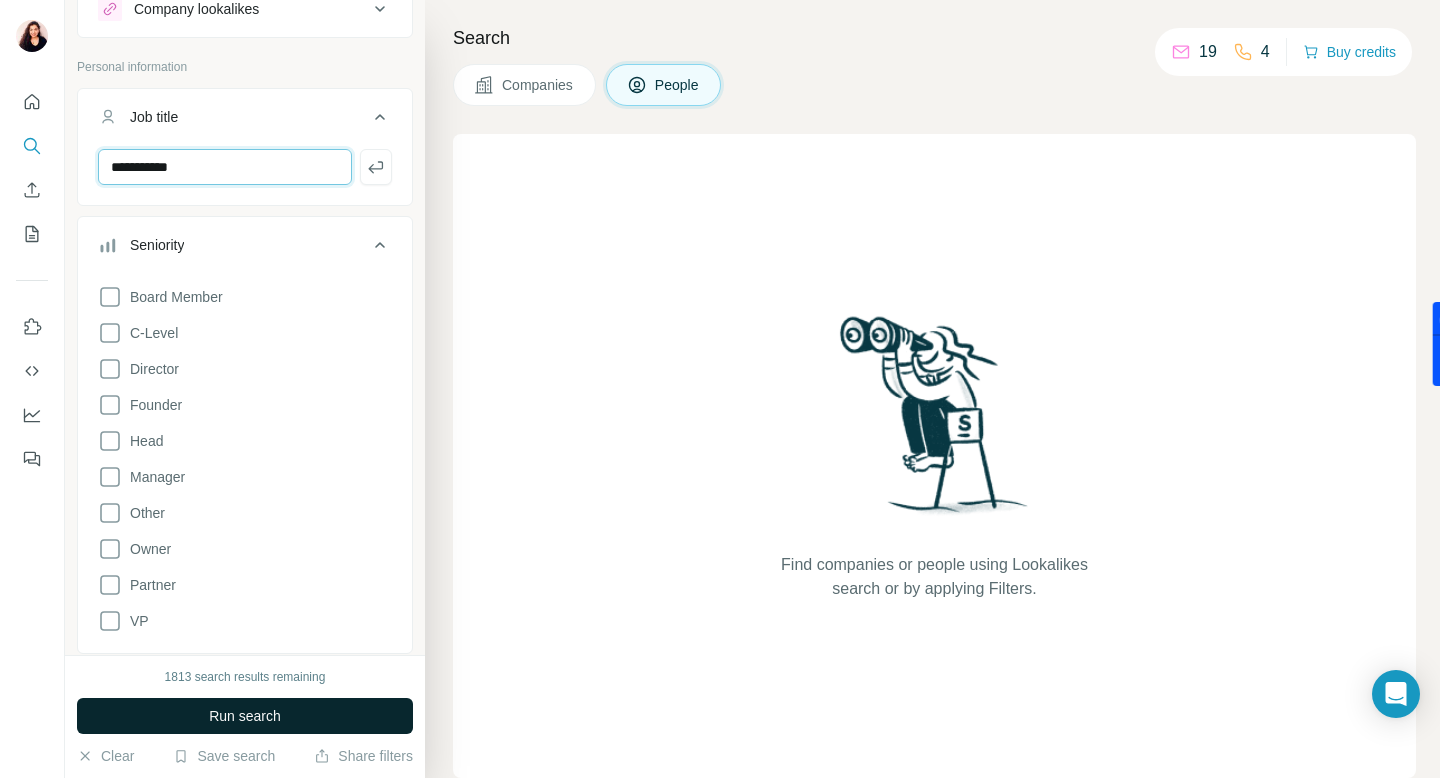 type on "**********" 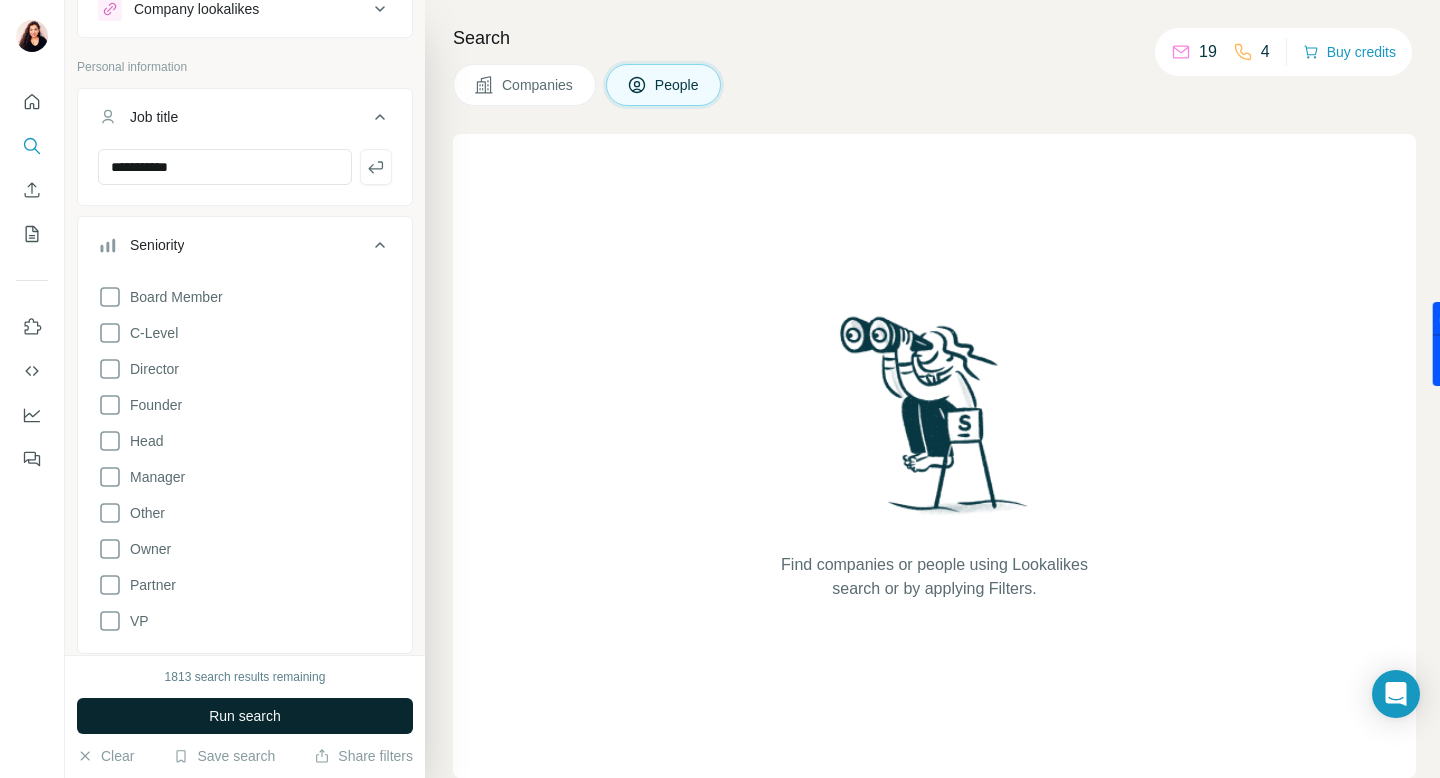 click on "Run search" at bounding box center [245, 716] 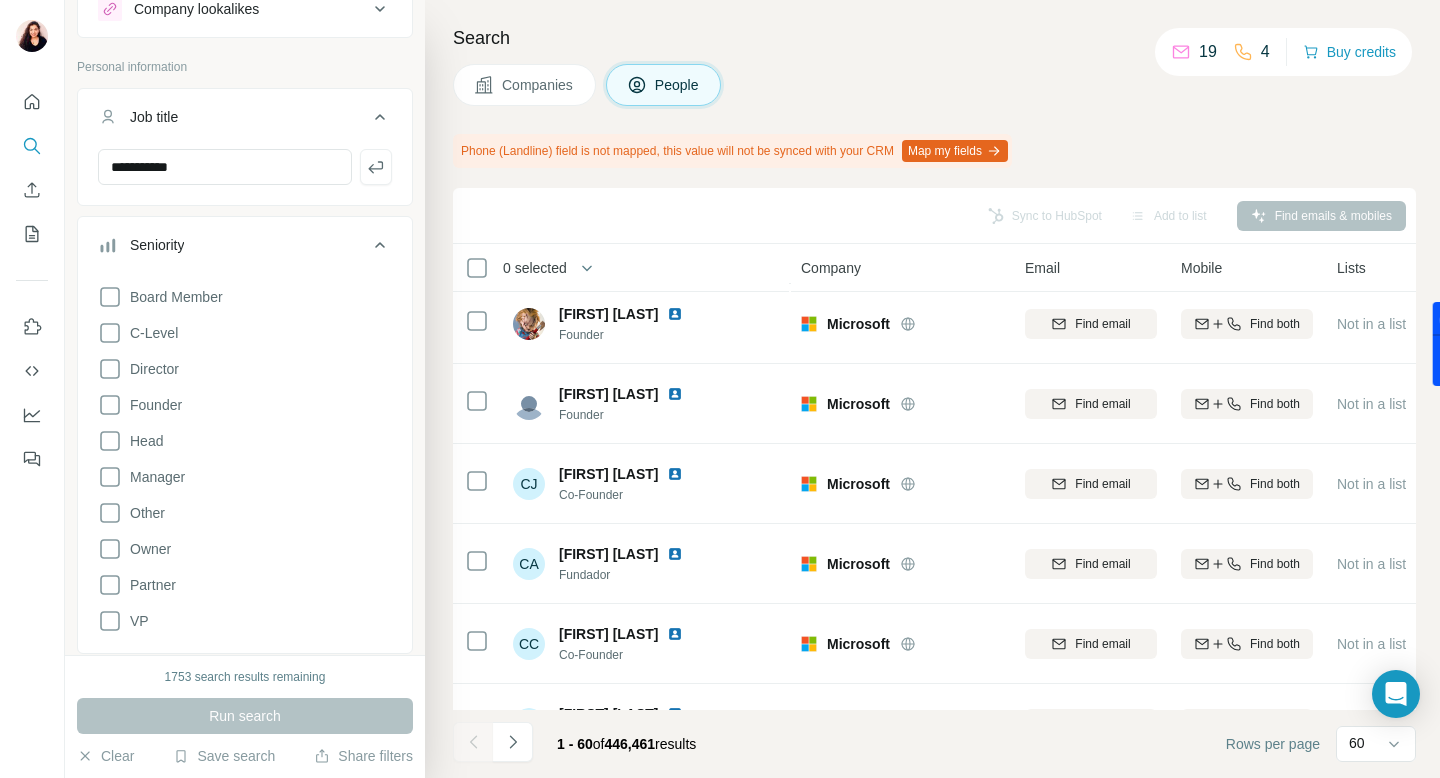 scroll, scrollTop: 3834, scrollLeft: 0, axis: vertical 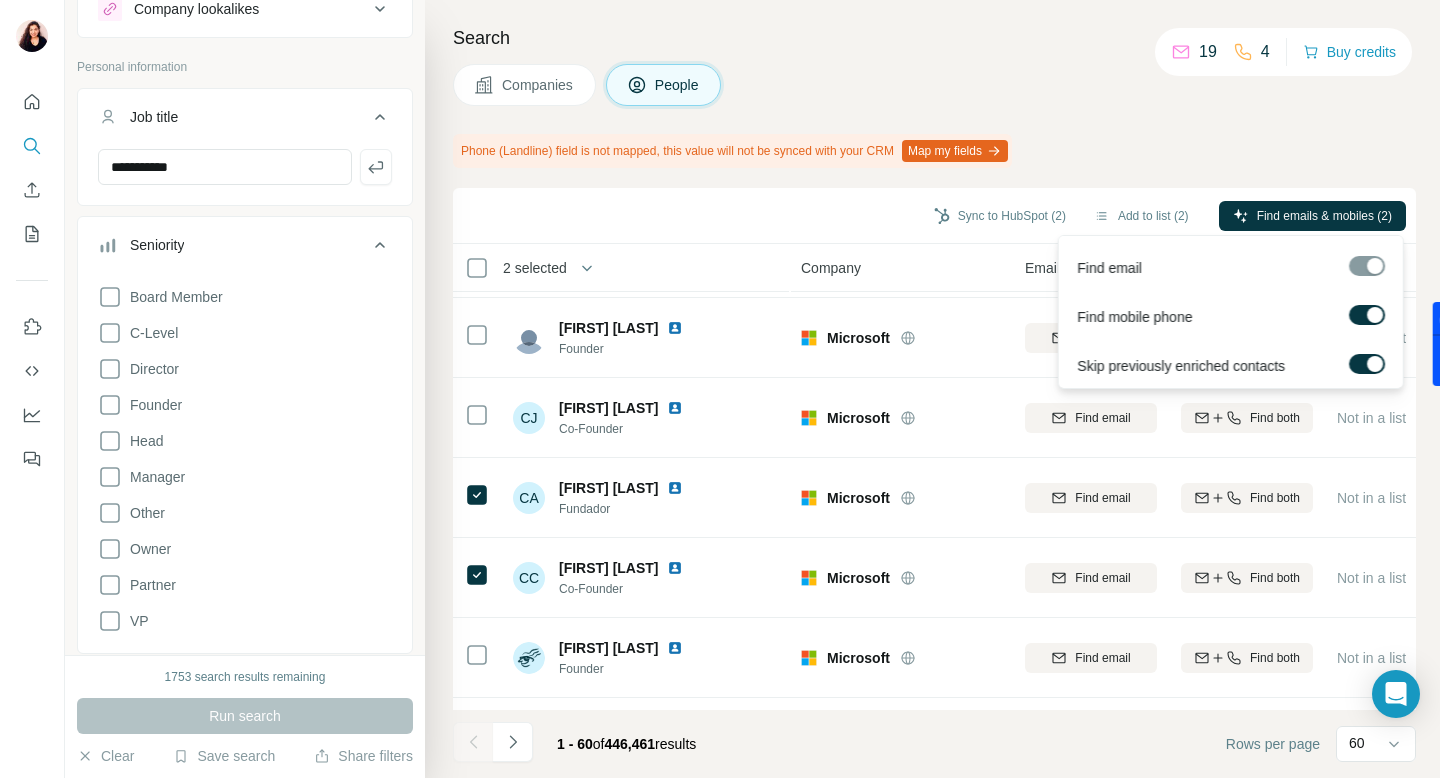 click at bounding box center (1367, 266) 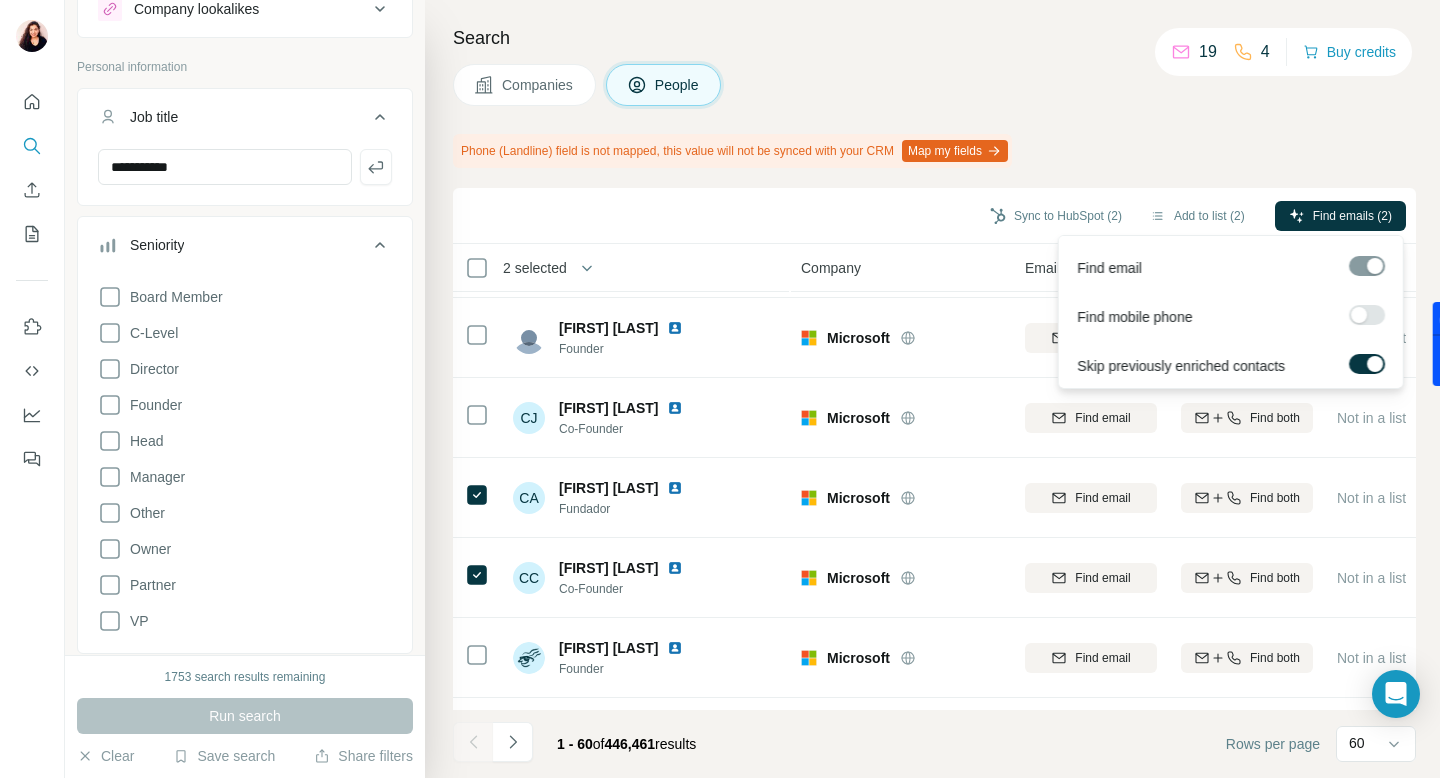 click at bounding box center [1367, 266] 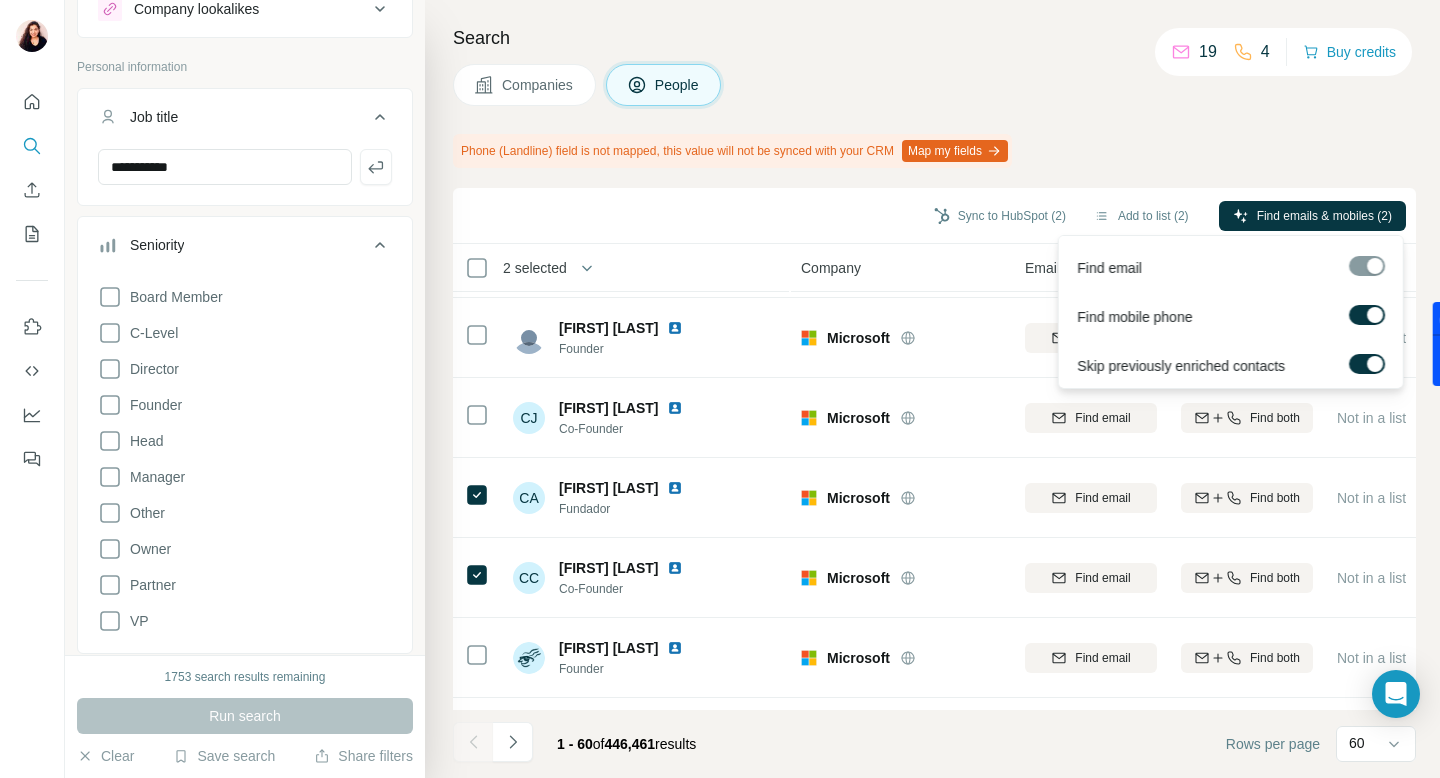 click at bounding box center [1367, 315] 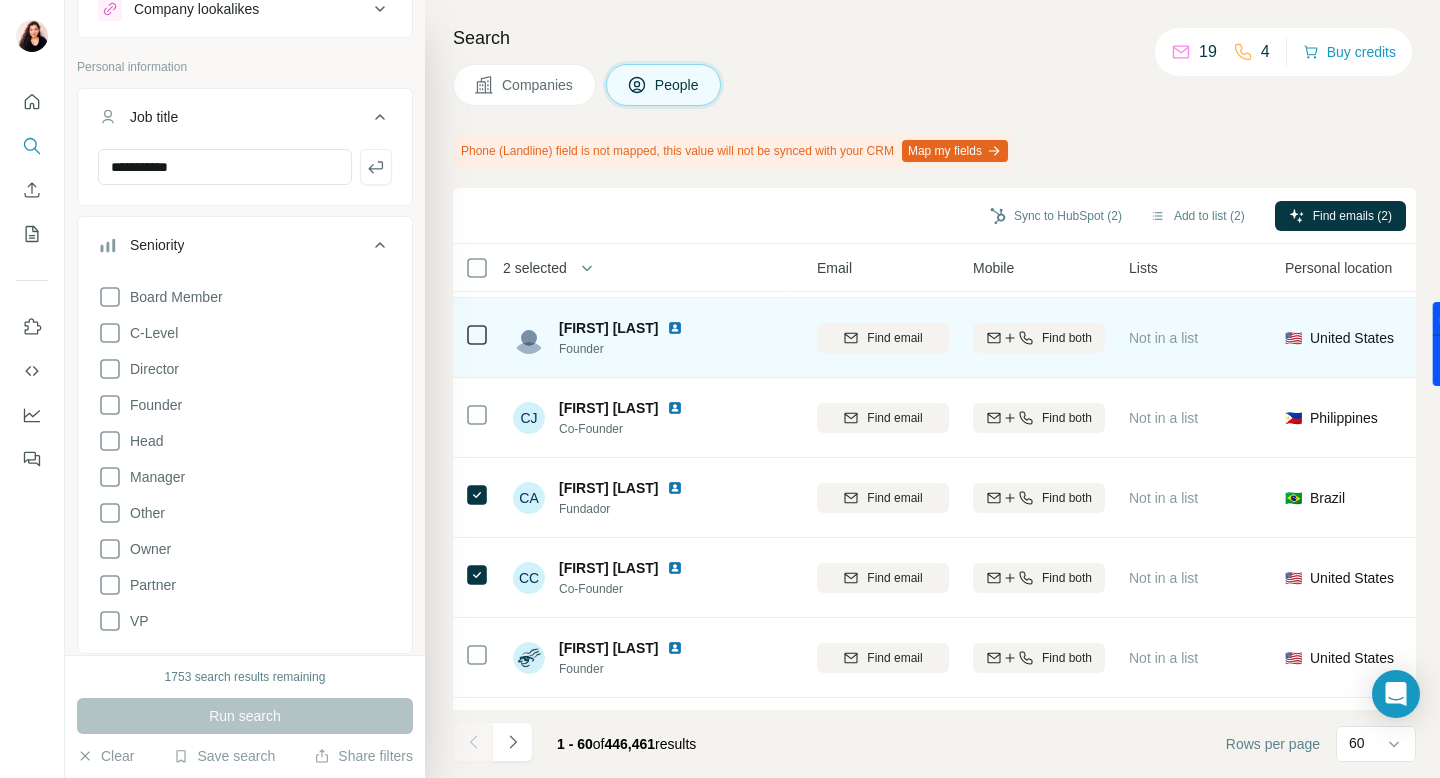 scroll, scrollTop: 3834, scrollLeft: 0, axis: vertical 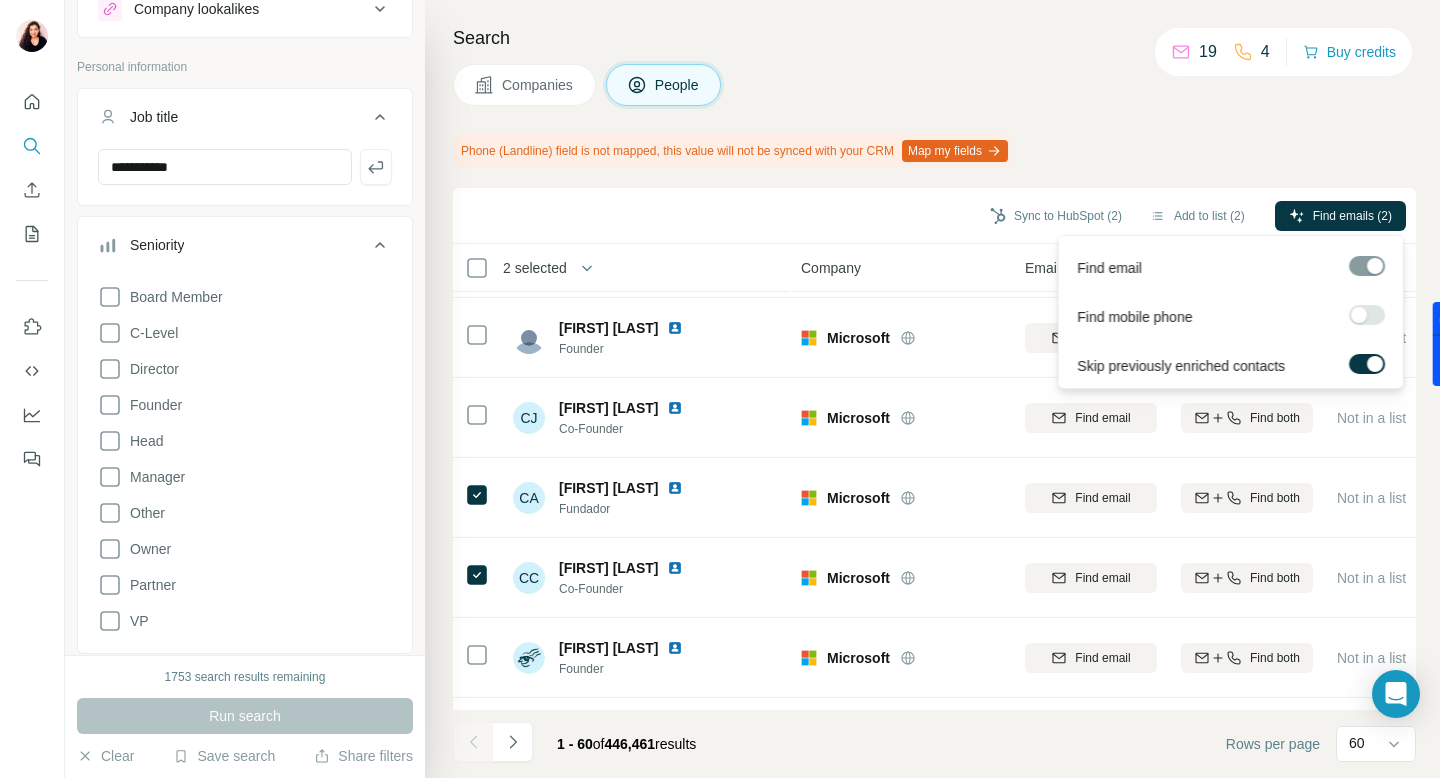 click at bounding box center (1359, 315) 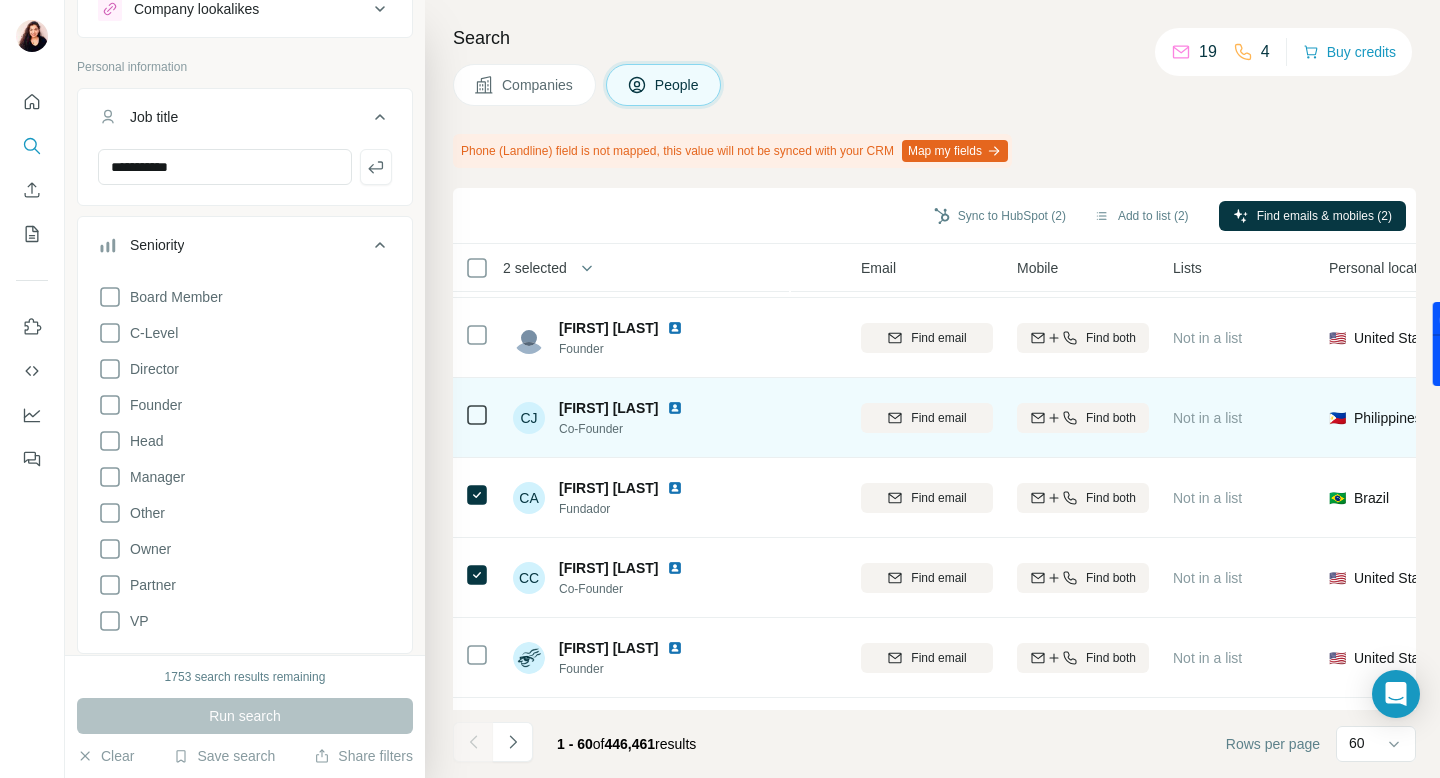 scroll, scrollTop: 3834, scrollLeft: 203, axis: both 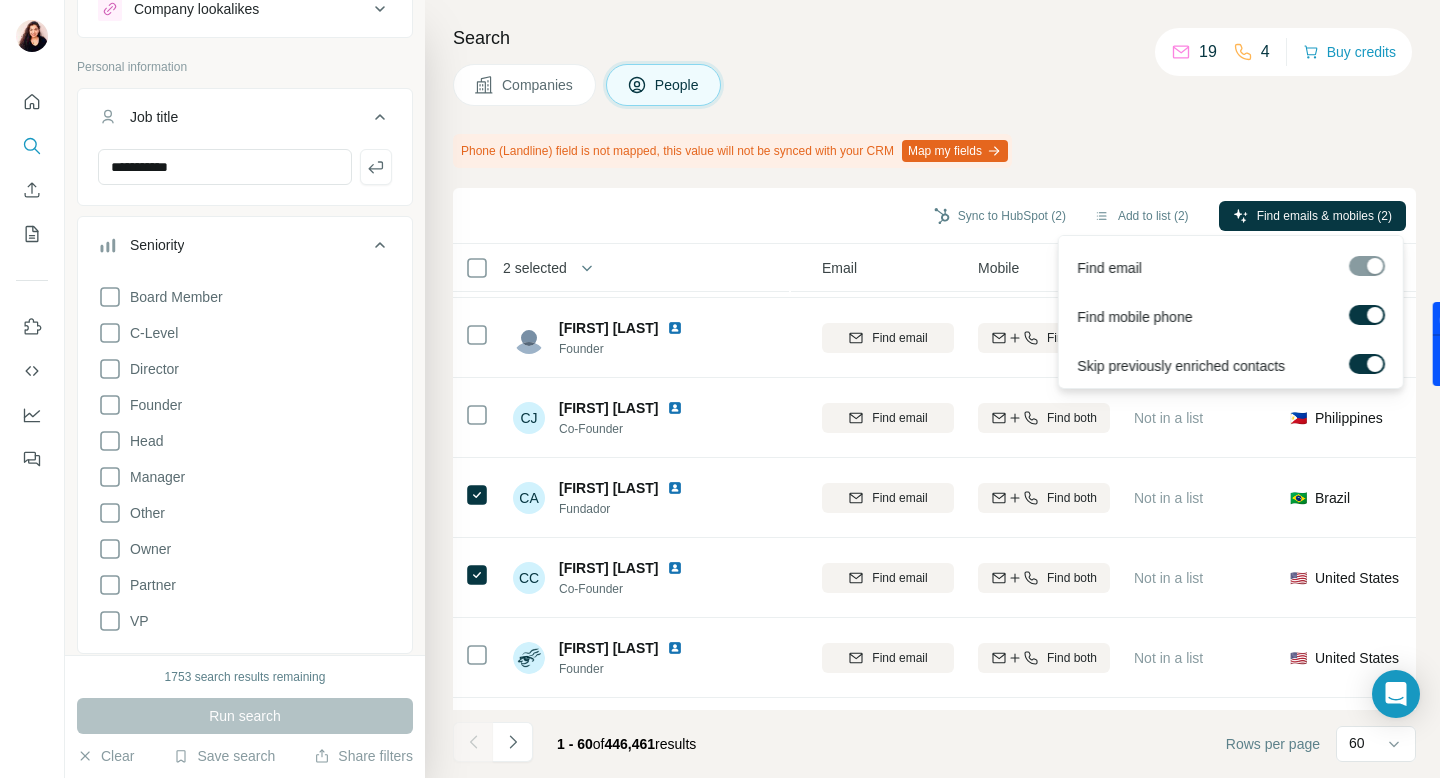 click at bounding box center (1367, 266) 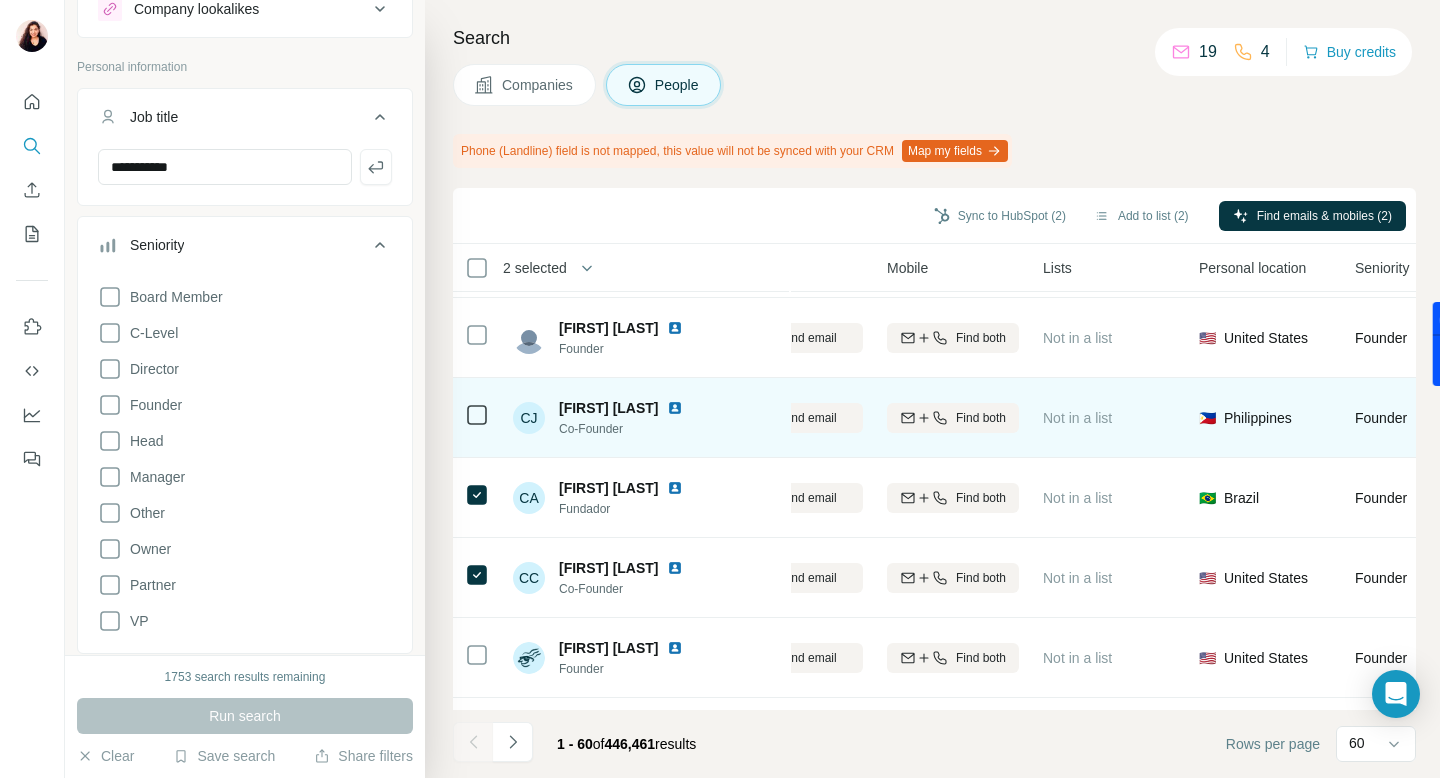 scroll, scrollTop: 3834, scrollLeft: 276, axis: both 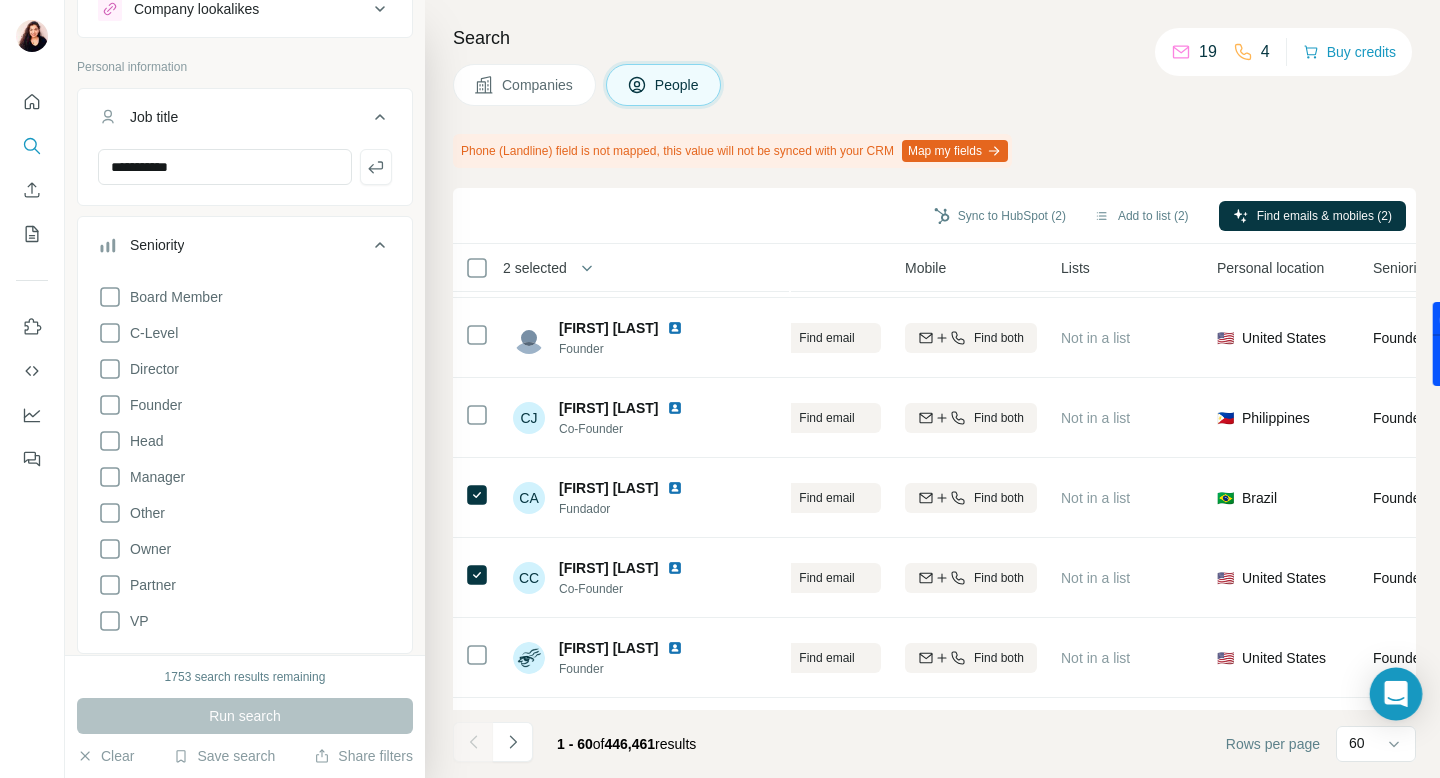 click 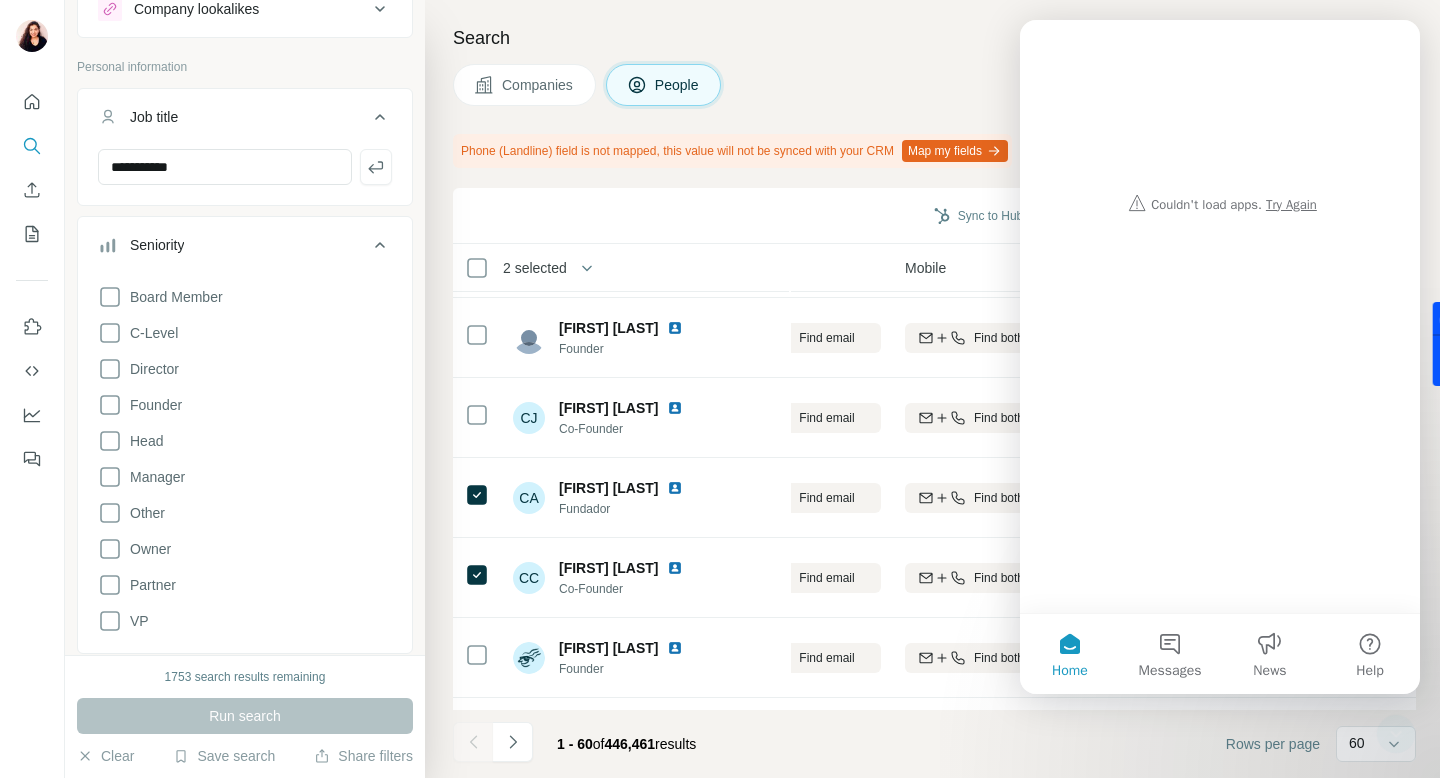 scroll, scrollTop: 0, scrollLeft: 0, axis: both 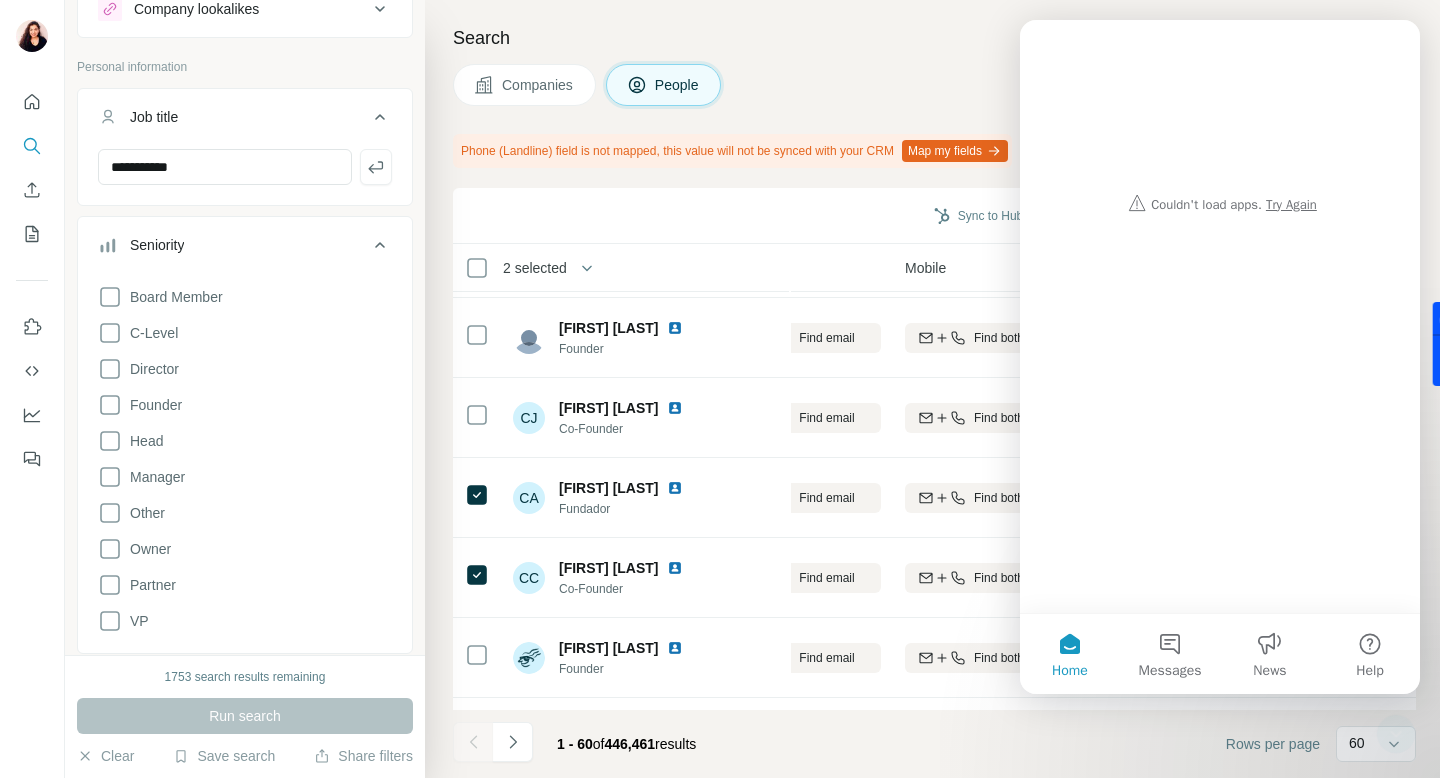 click at bounding box center [1220, 121] 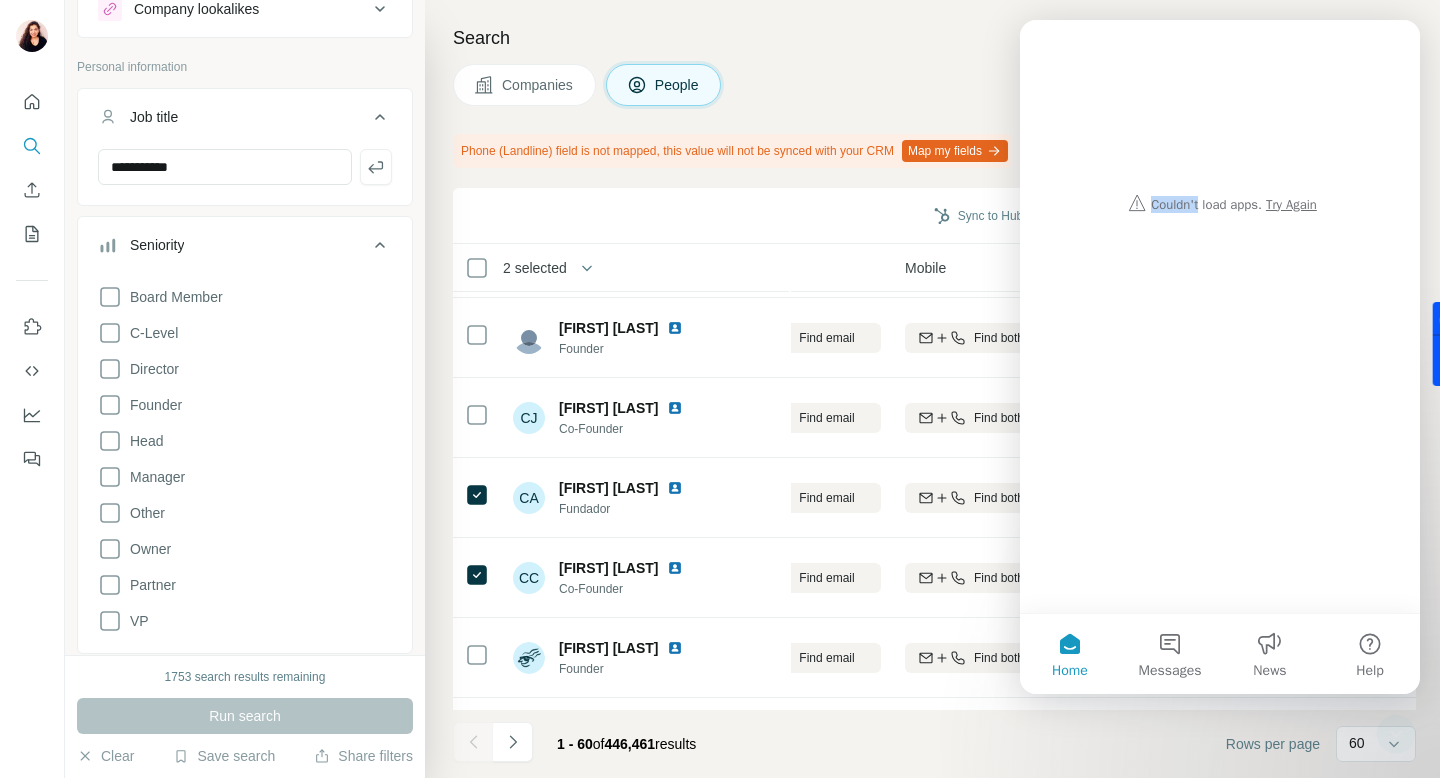 click at bounding box center [1220, 121] 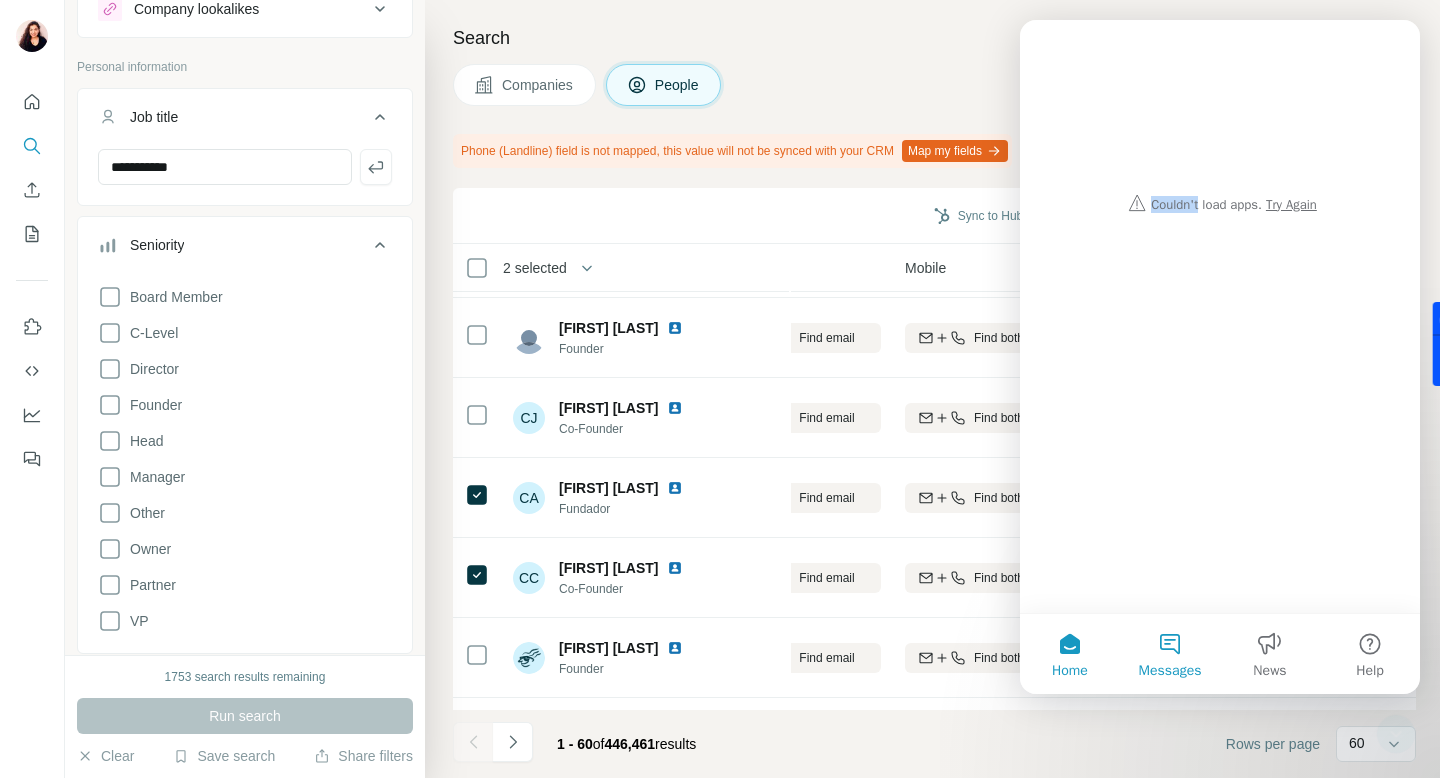 click on "Messages" at bounding box center [1170, 654] 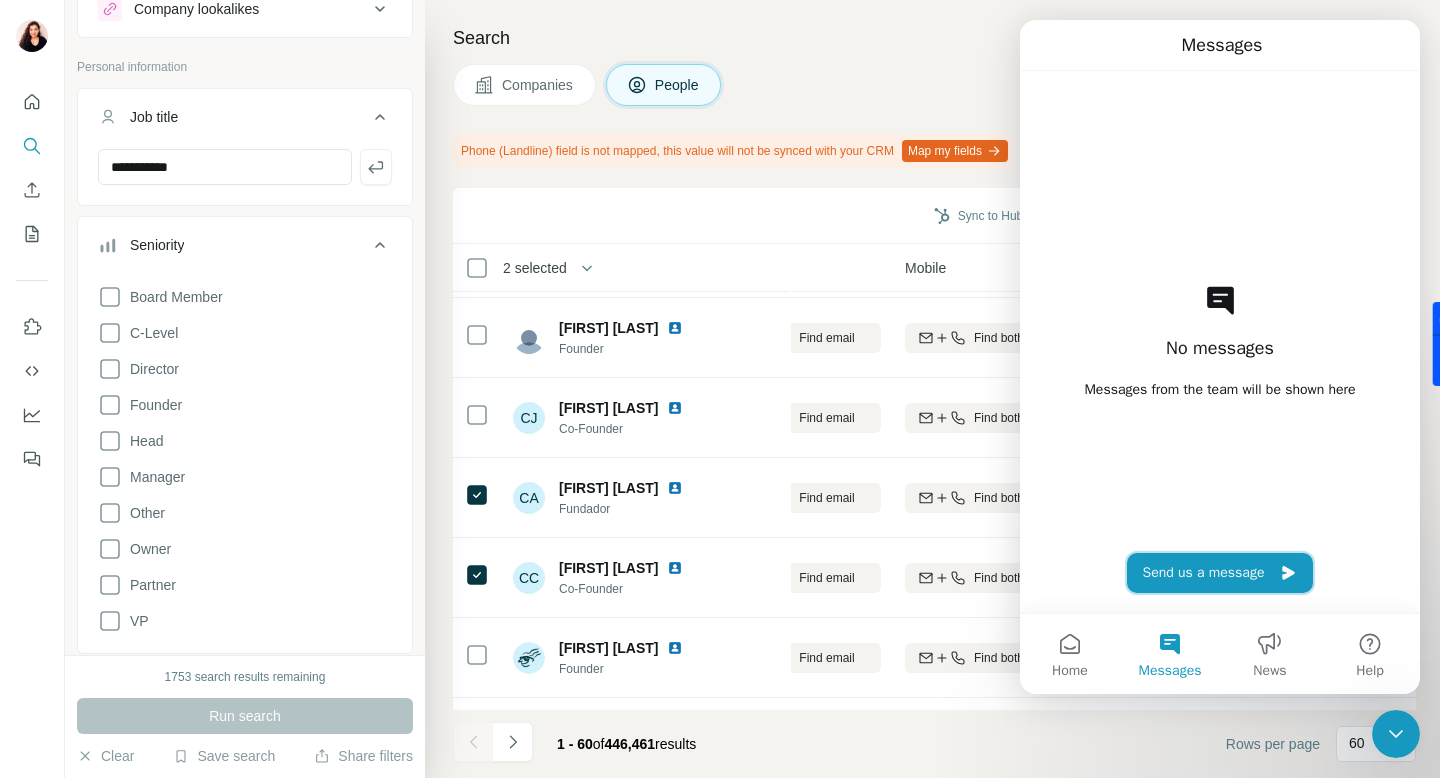 click on "Send us a message" at bounding box center [1220, 573] 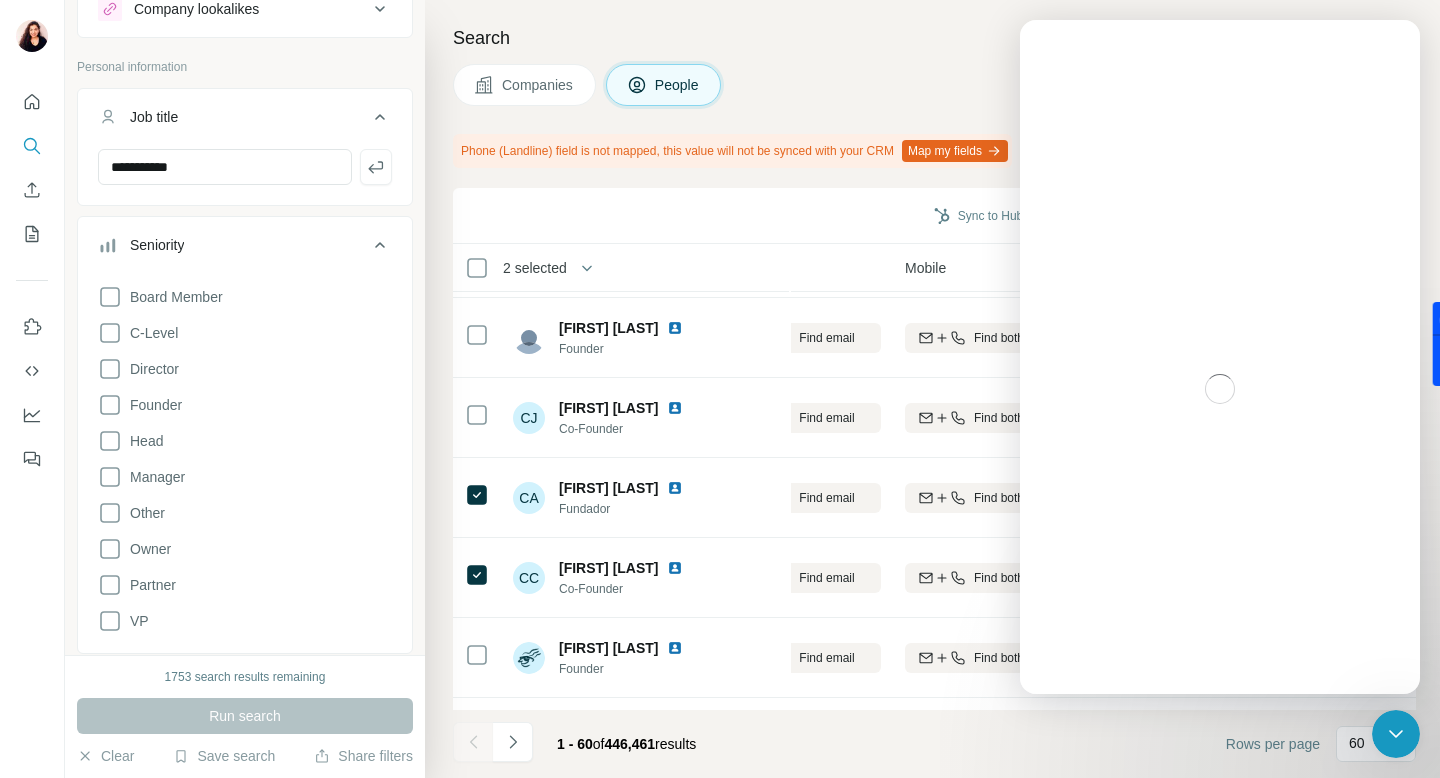 click at bounding box center (1220, 389) 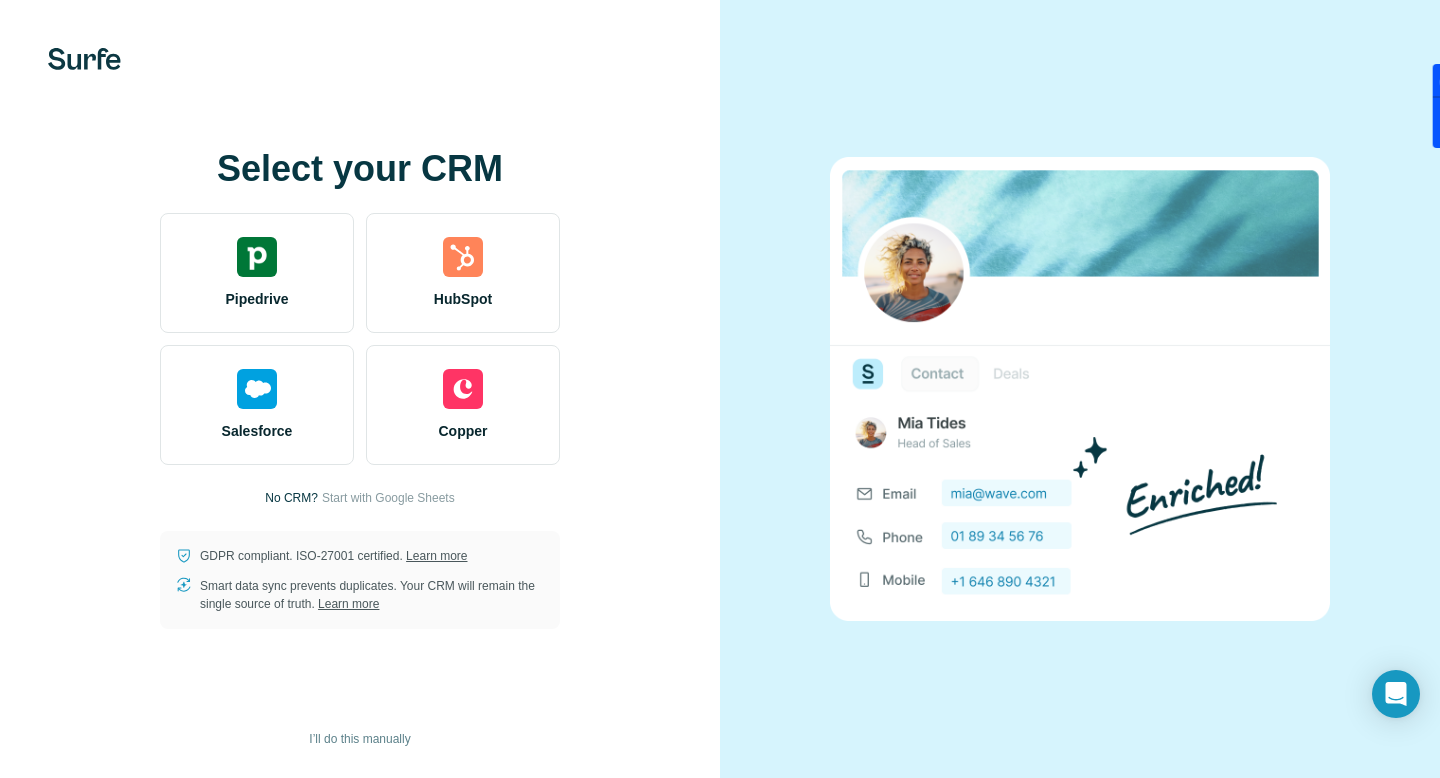 scroll, scrollTop: 0, scrollLeft: 0, axis: both 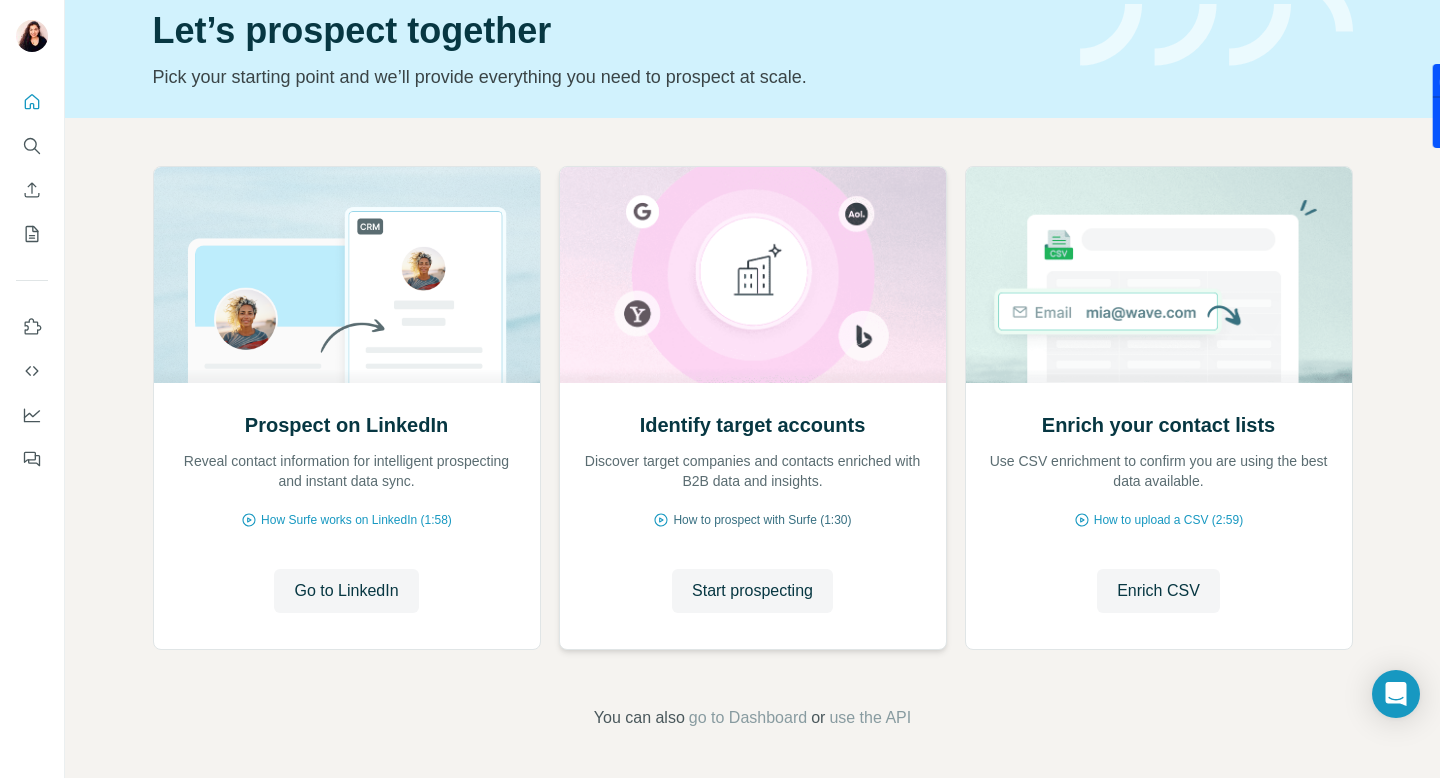 click on "How to prospect with Surfe (1:30)" at bounding box center [762, 520] 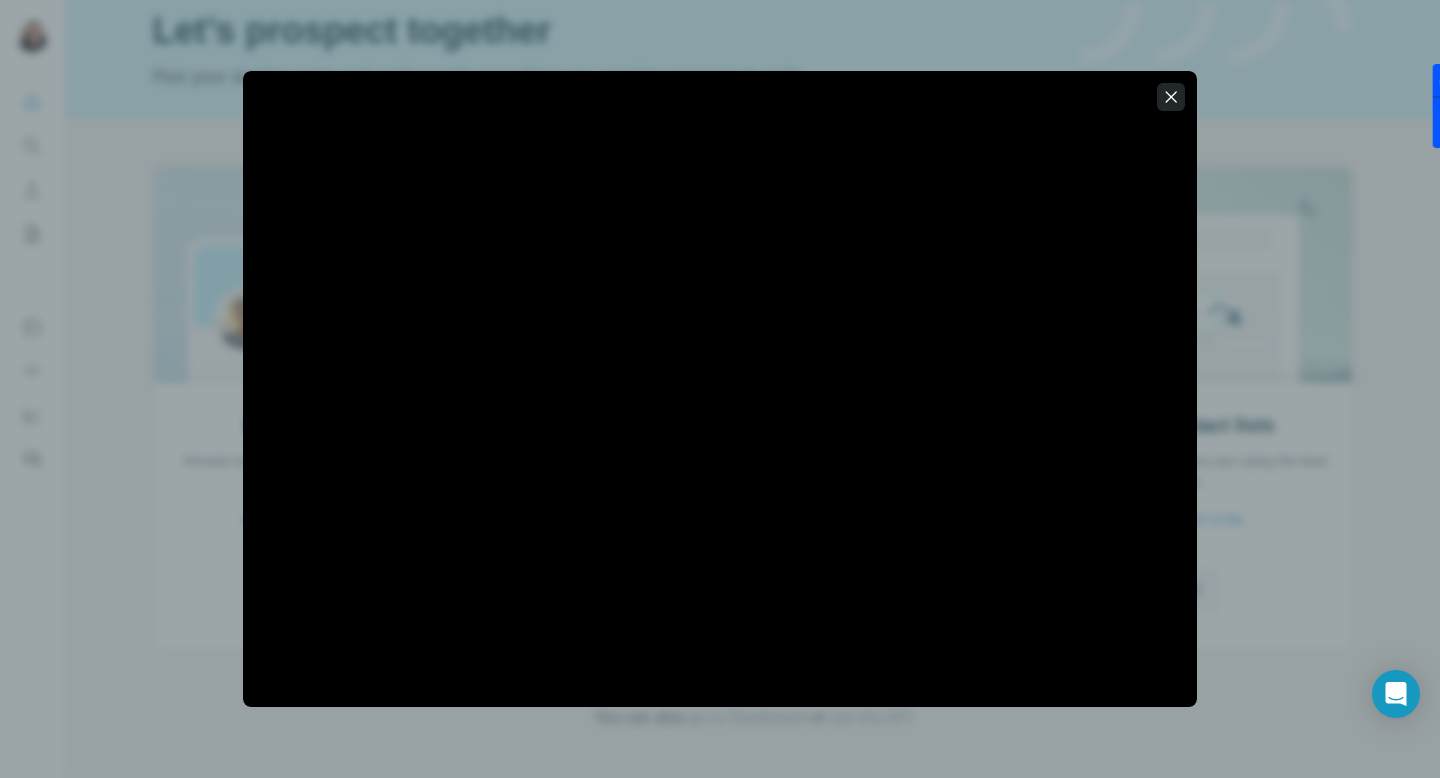 click 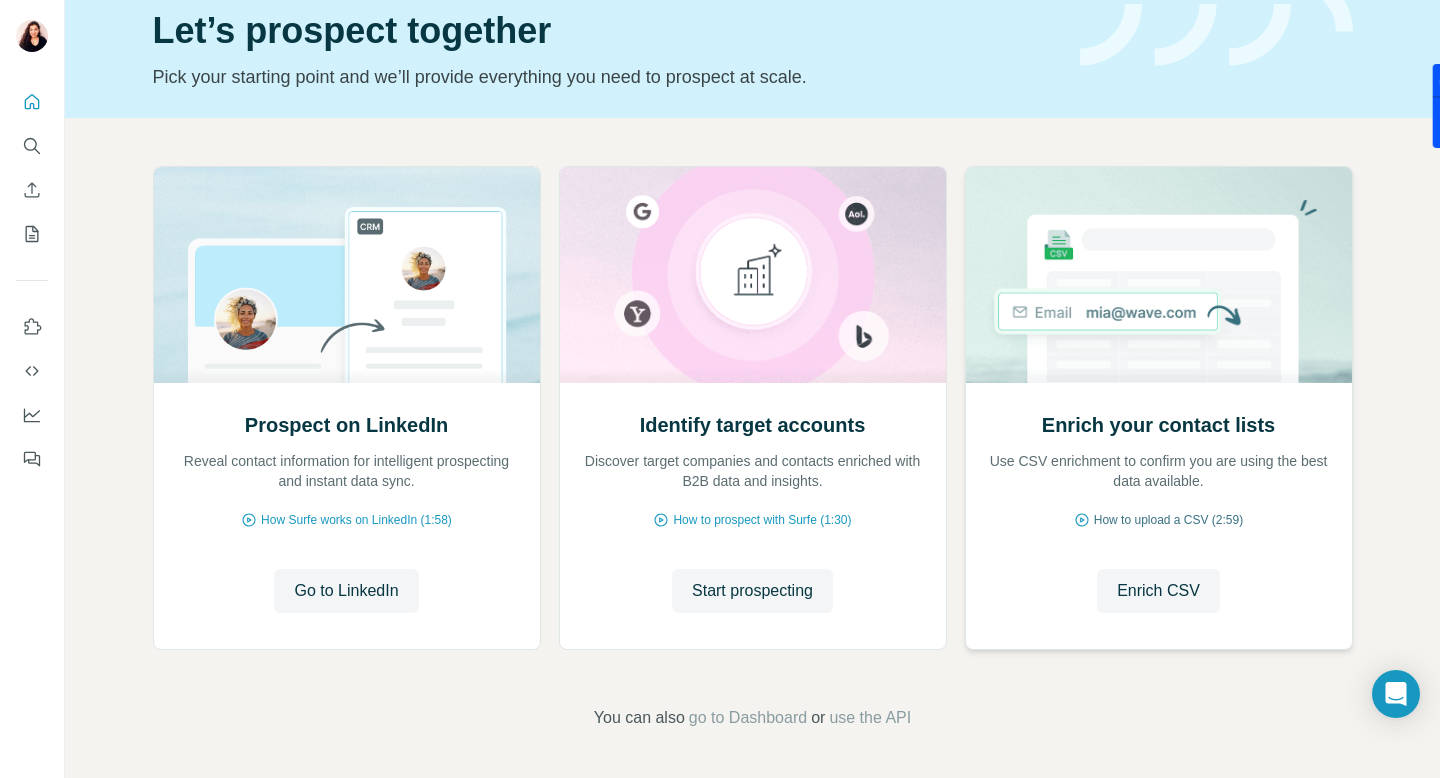 click on "How to upload a CSV (2:59)" at bounding box center (1168, 520) 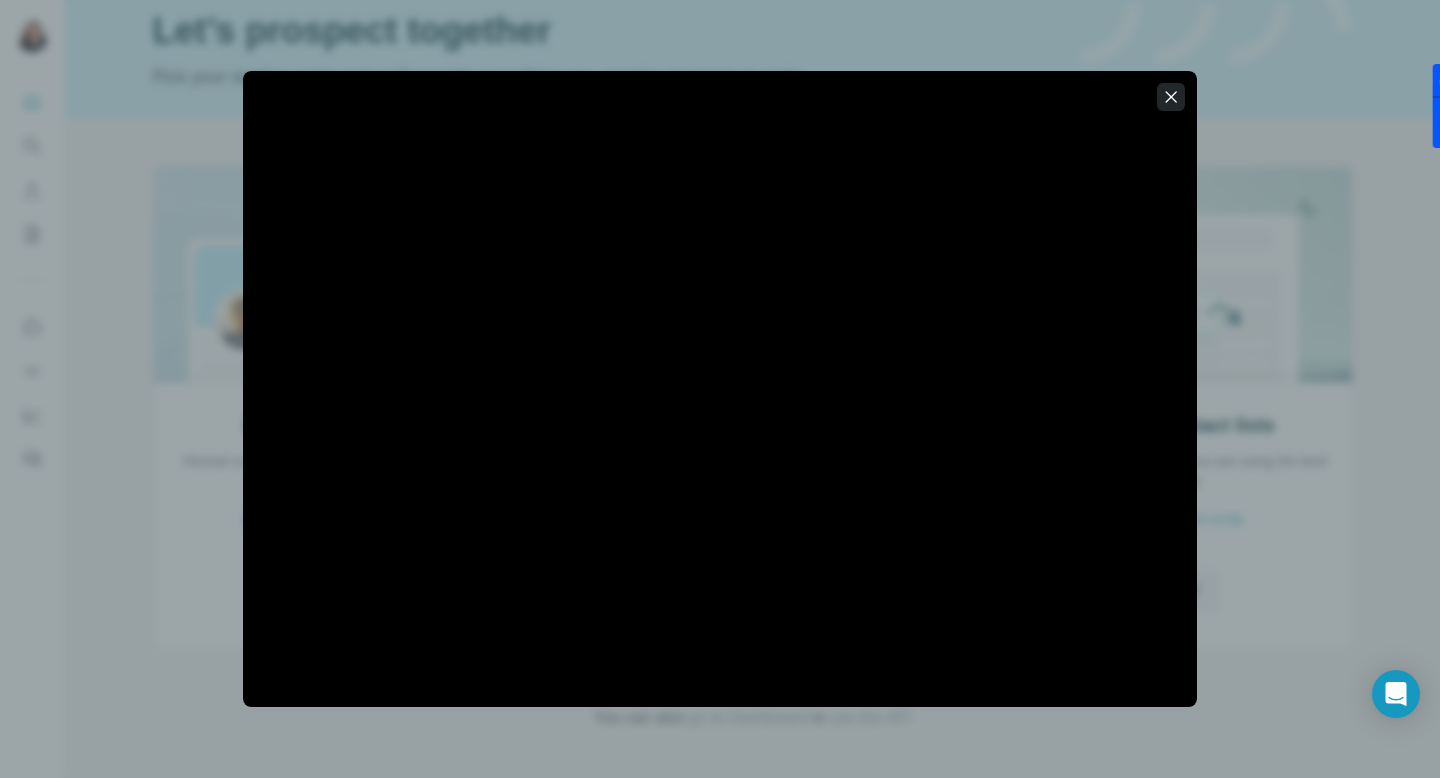 click 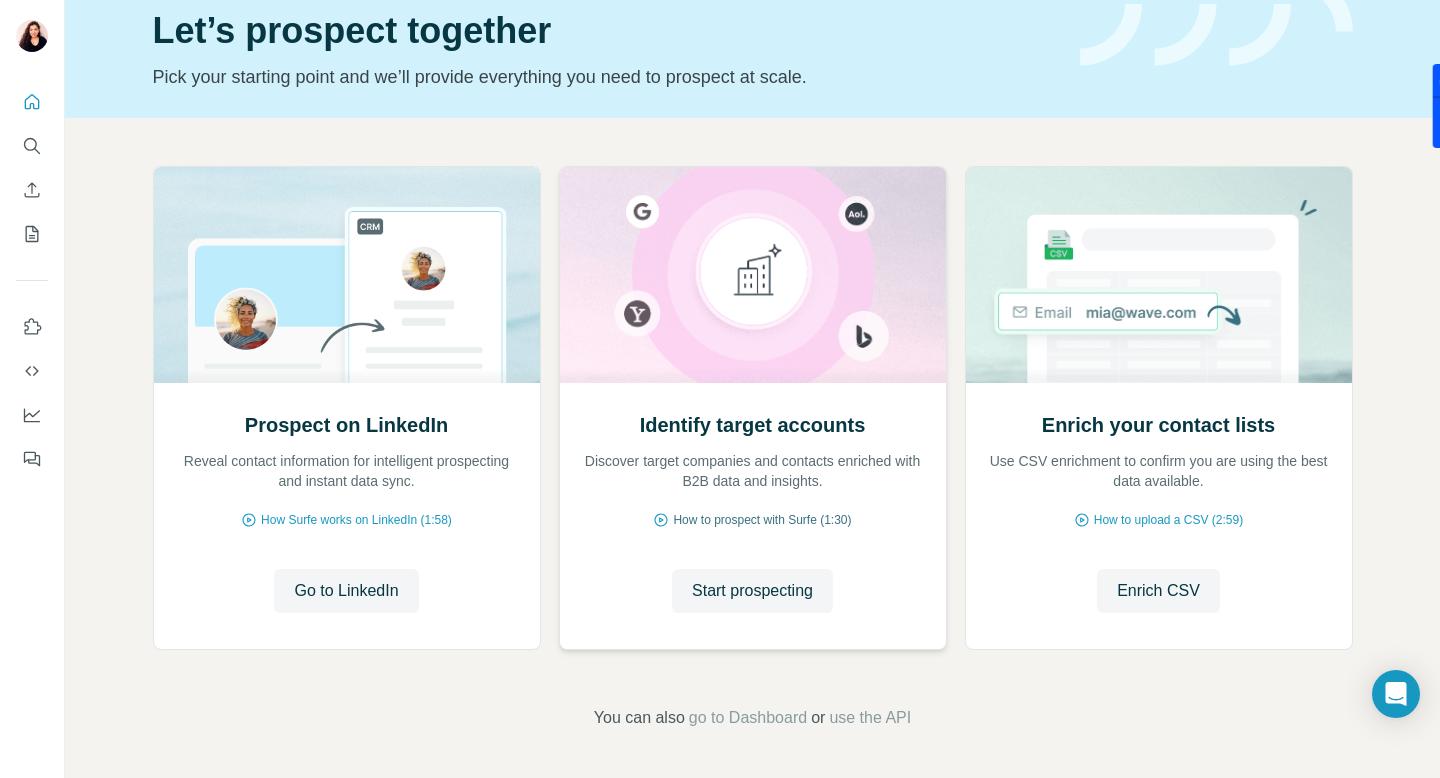 click on "How to prospect with Surfe (1:30)" at bounding box center (762, 520) 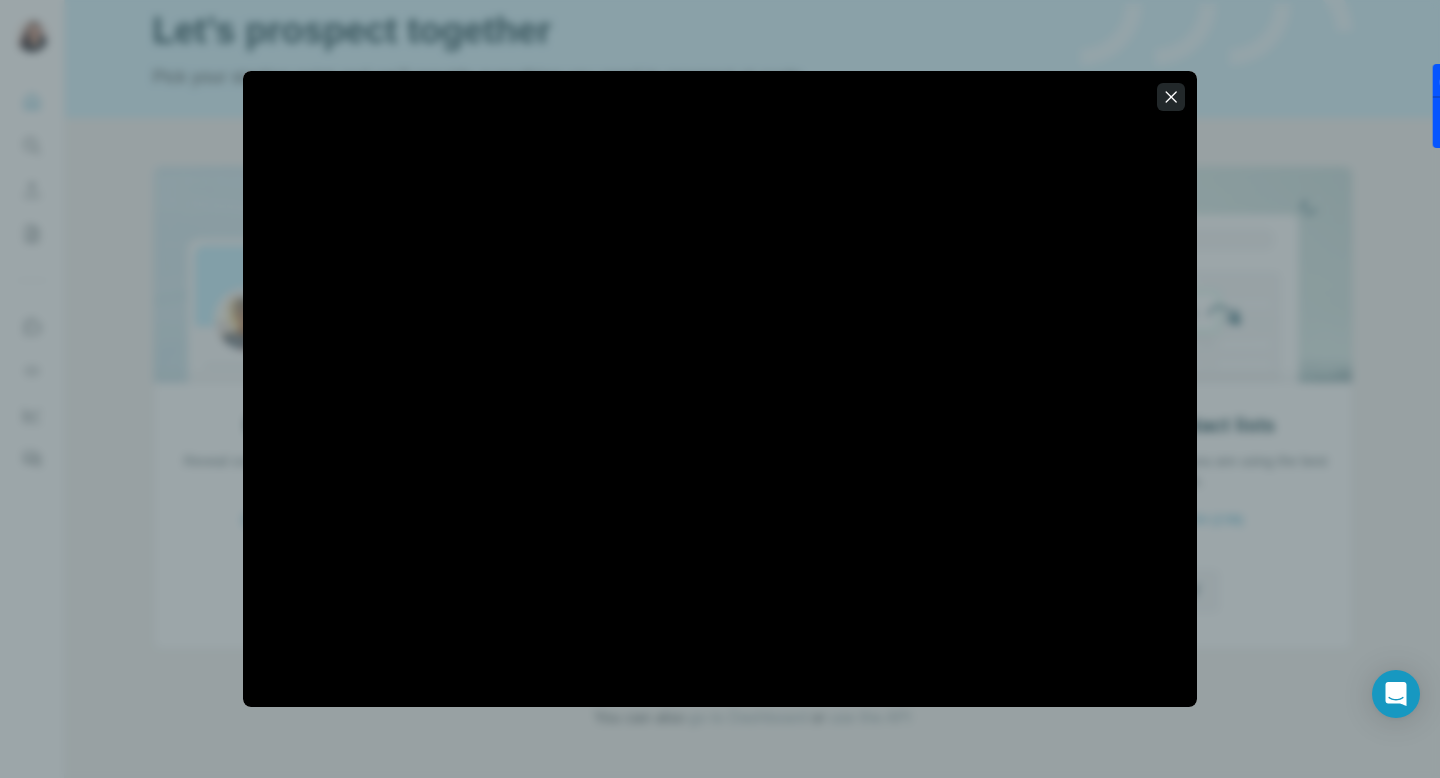 click 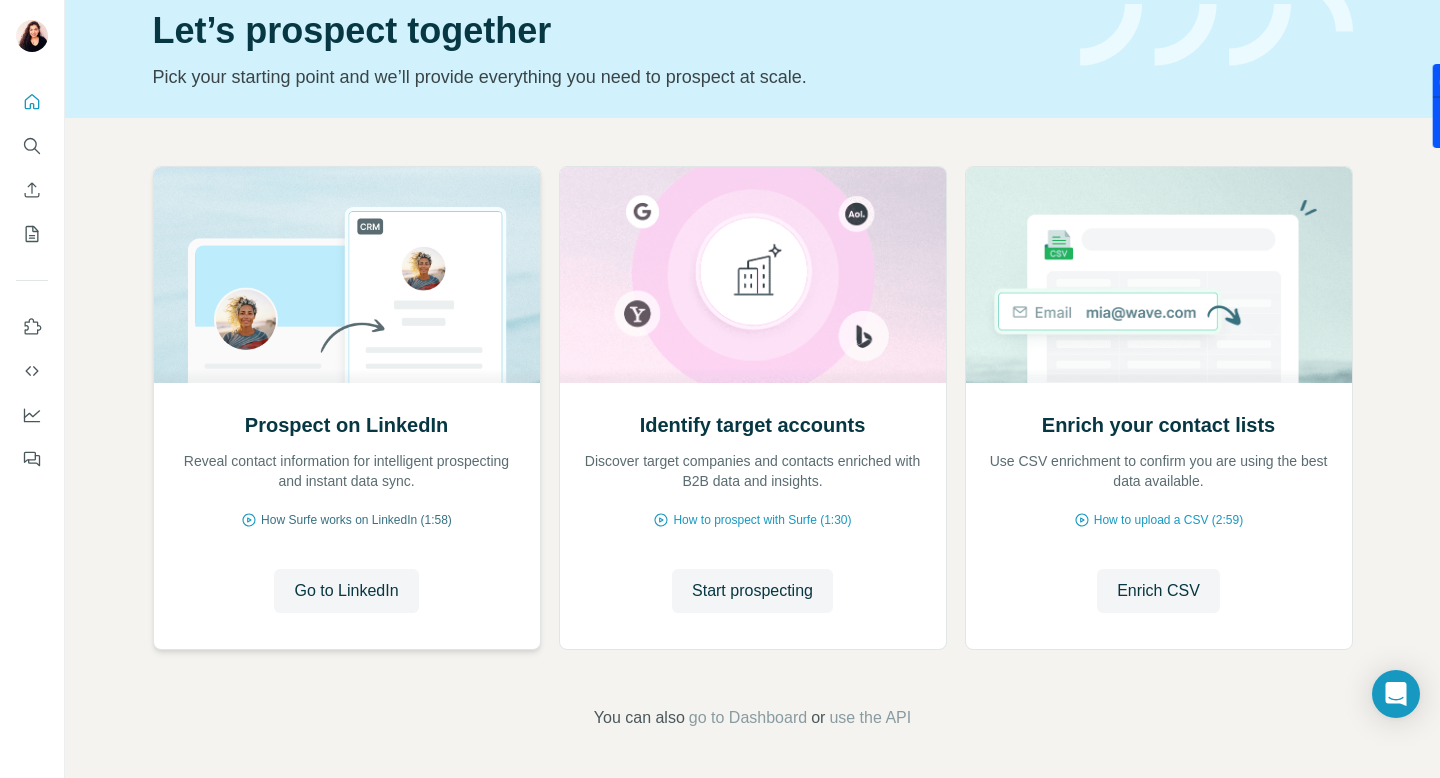 click on "How Surfe works on LinkedIn (1:58)" at bounding box center [356, 520] 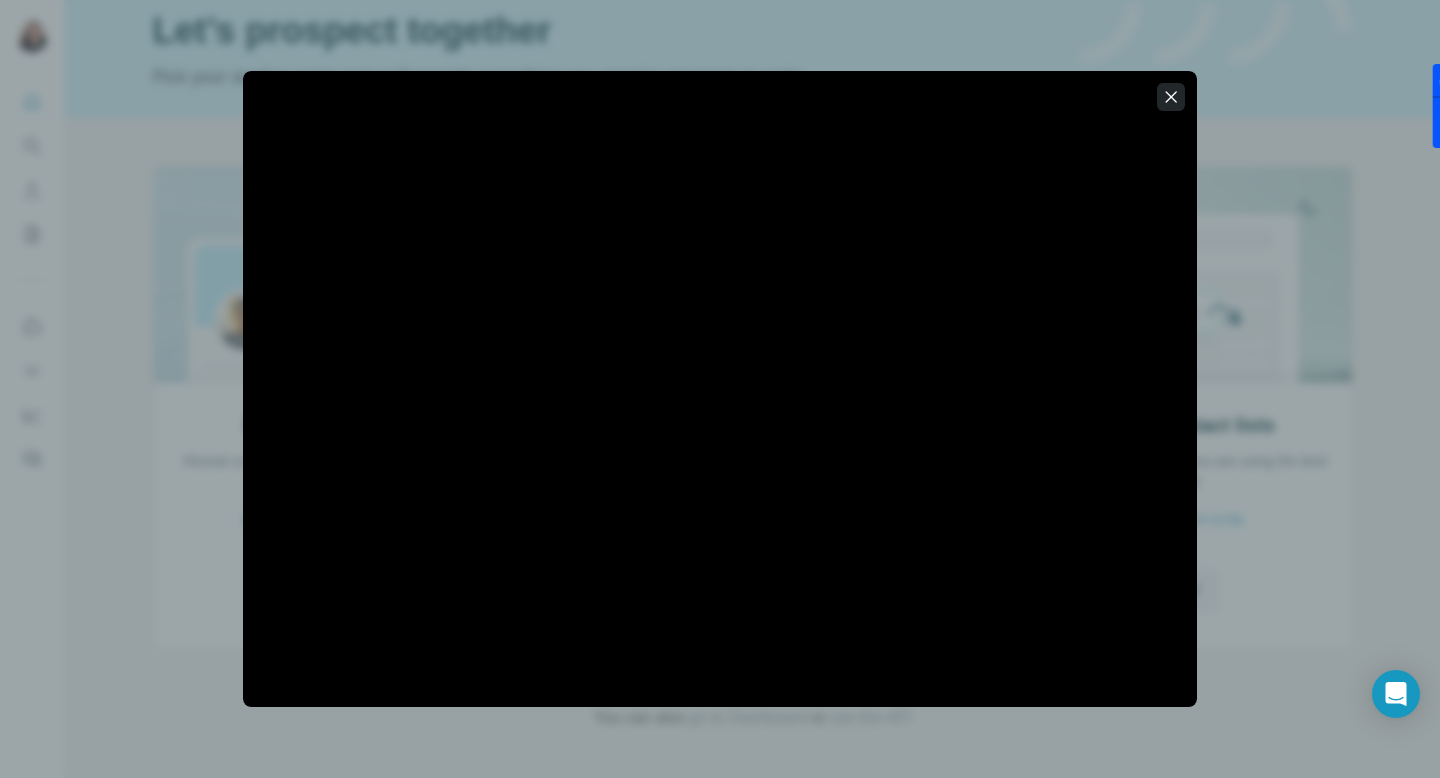 click at bounding box center (1171, 97) 